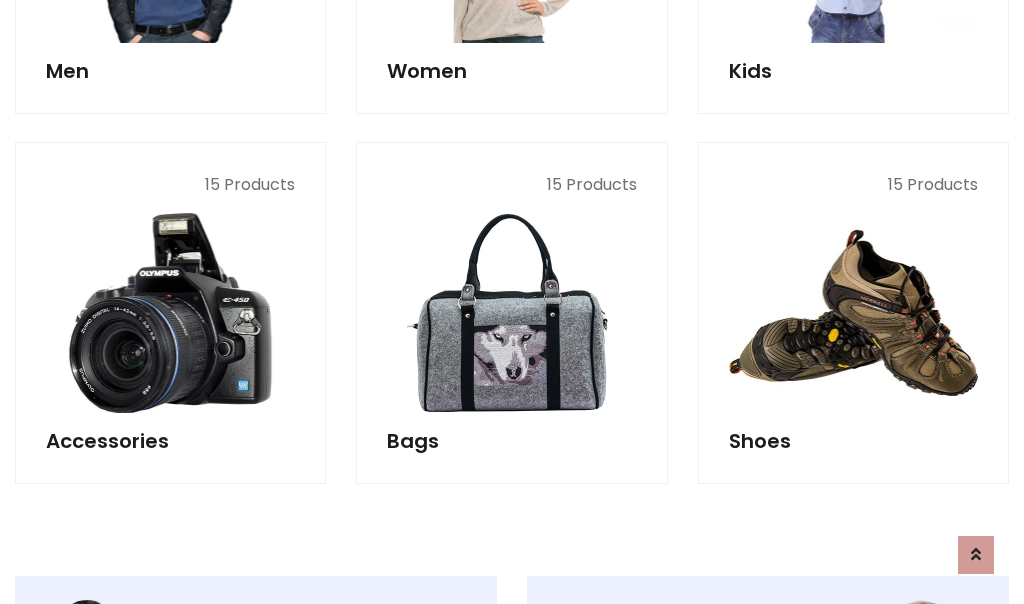 scroll, scrollTop: 853, scrollLeft: 0, axis: vertical 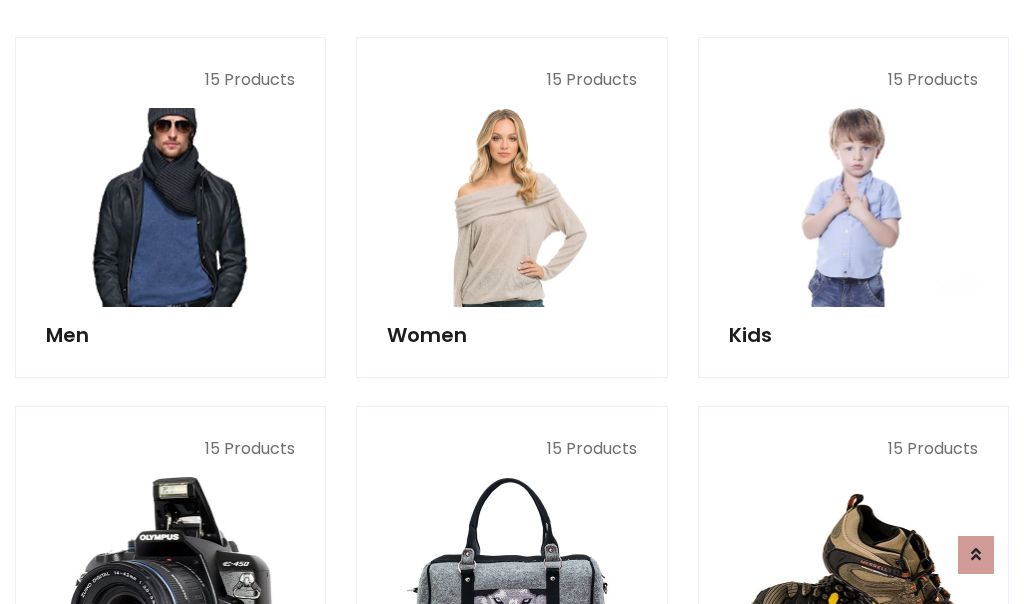 click at bounding box center [170, 207] 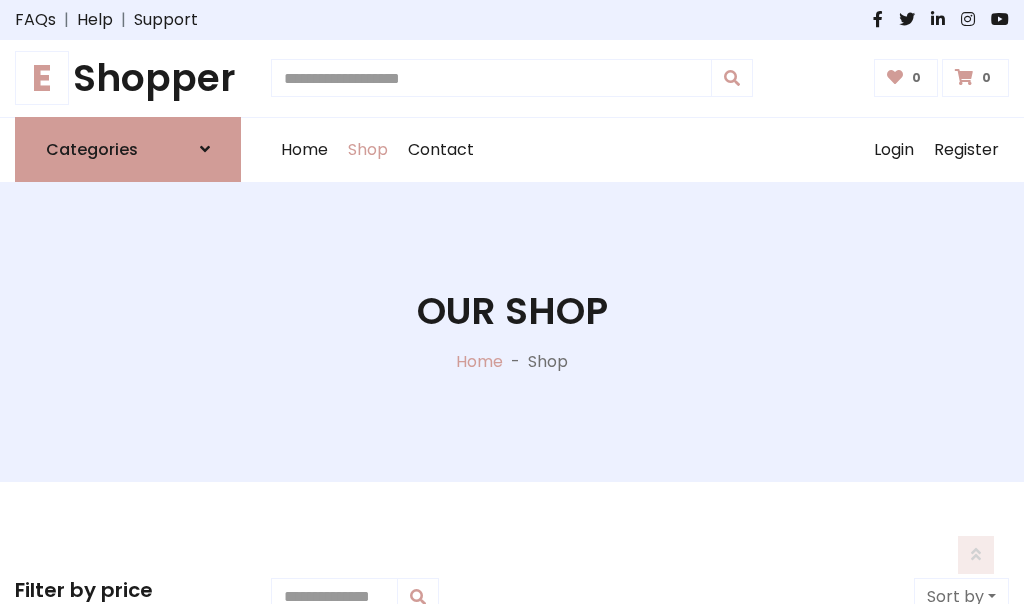 scroll, scrollTop: 807, scrollLeft: 0, axis: vertical 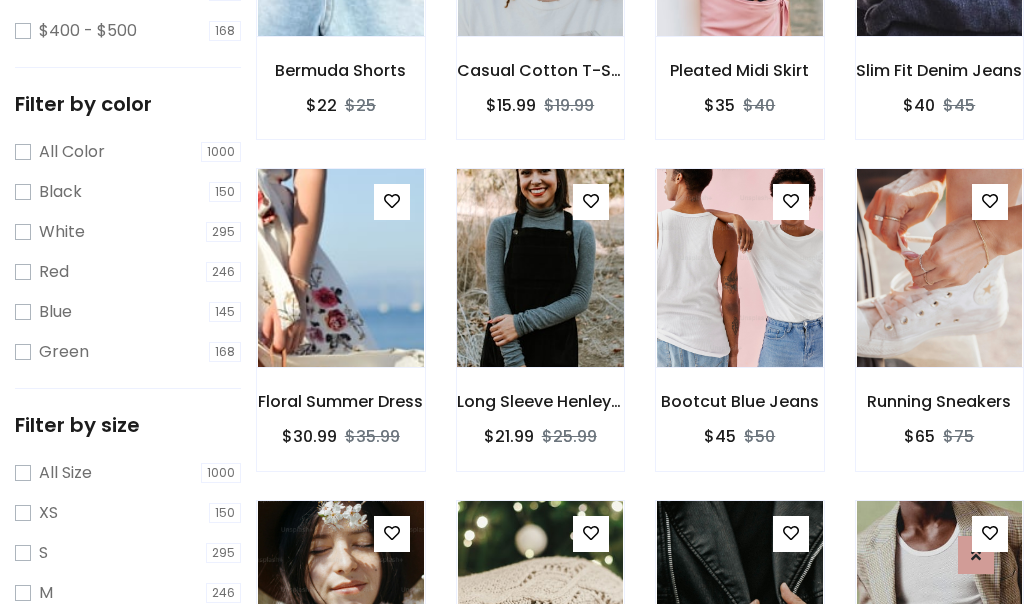 click at bounding box center [540, 268] 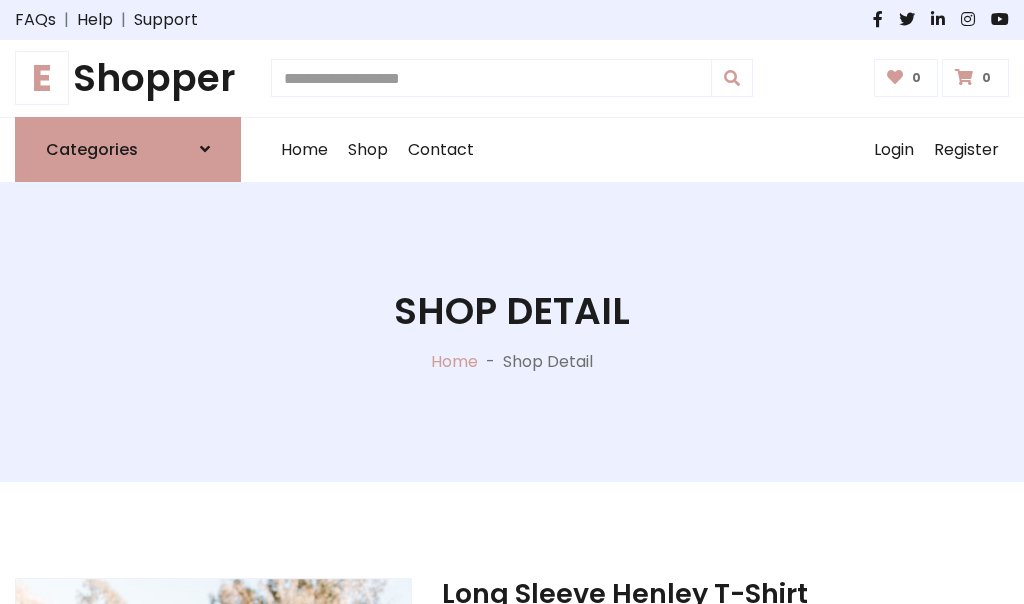 scroll, scrollTop: 182, scrollLeft: 0, axis: vertical 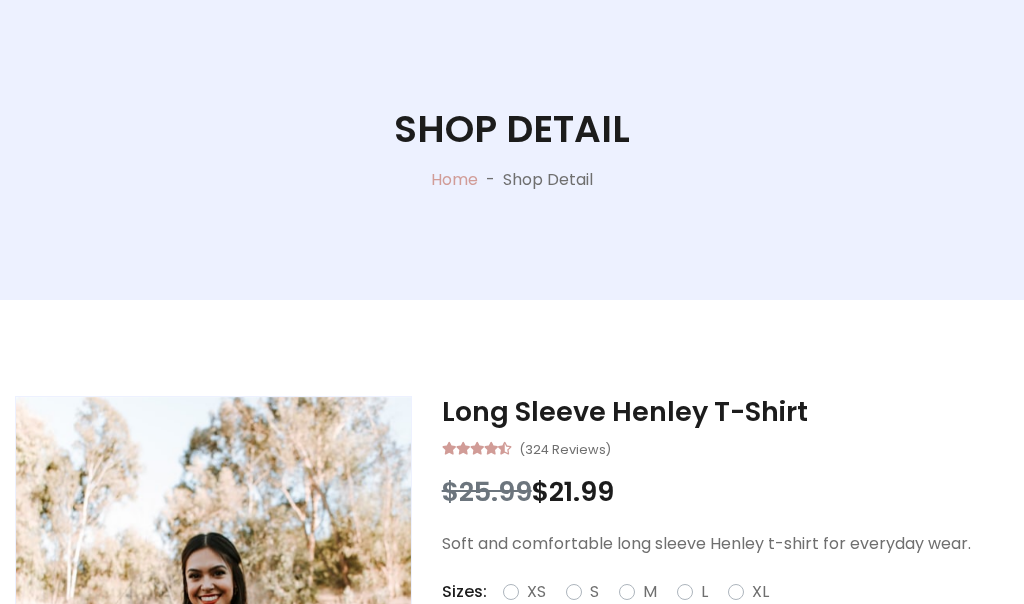 click on "M" at bounding box center [650, 592] 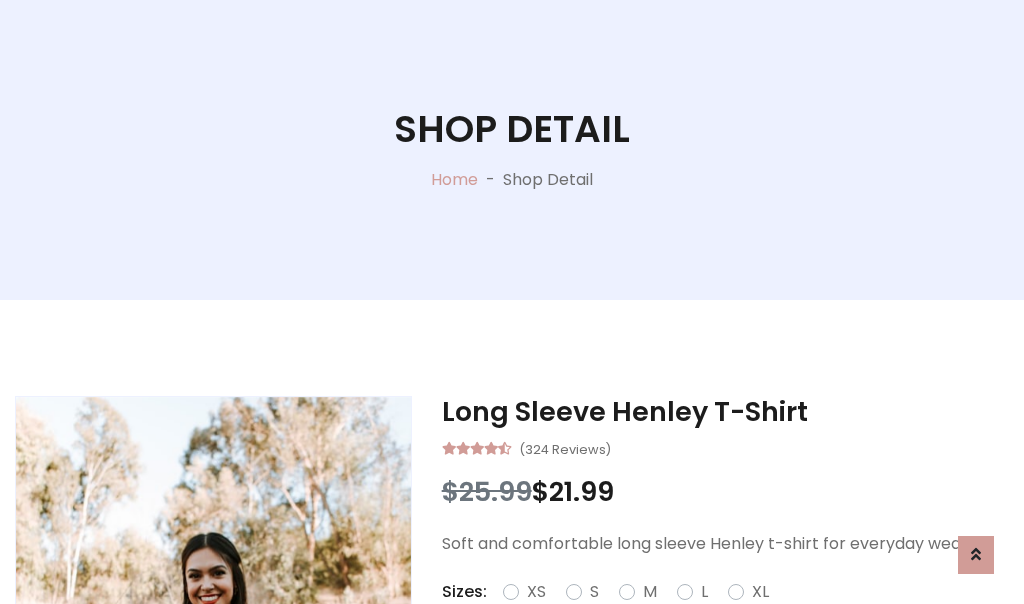 click on "Red" at bounding box center (732, 616) 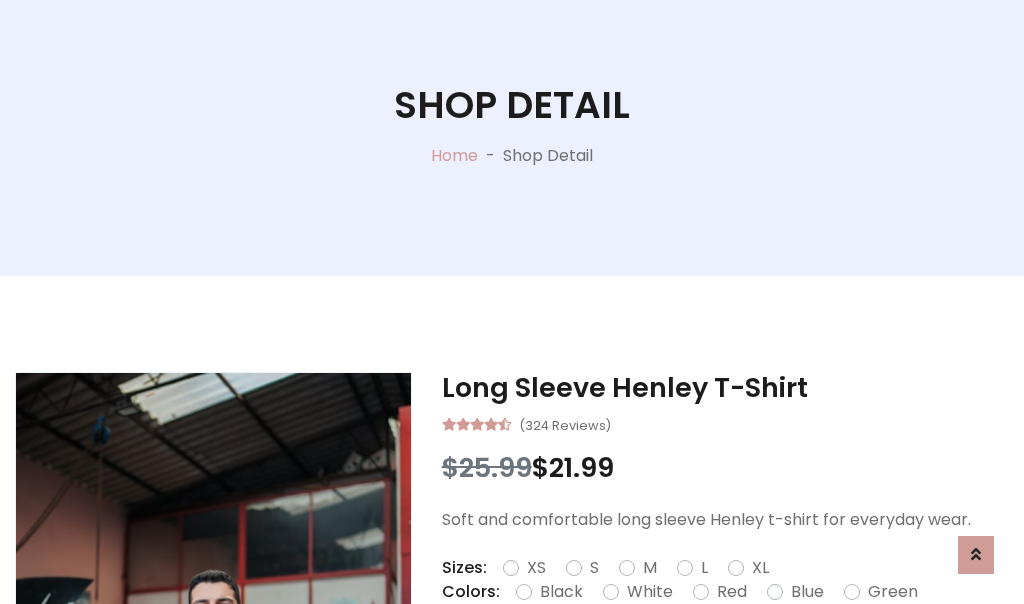click on "Add To Cart" at bounding box center [663, 655] 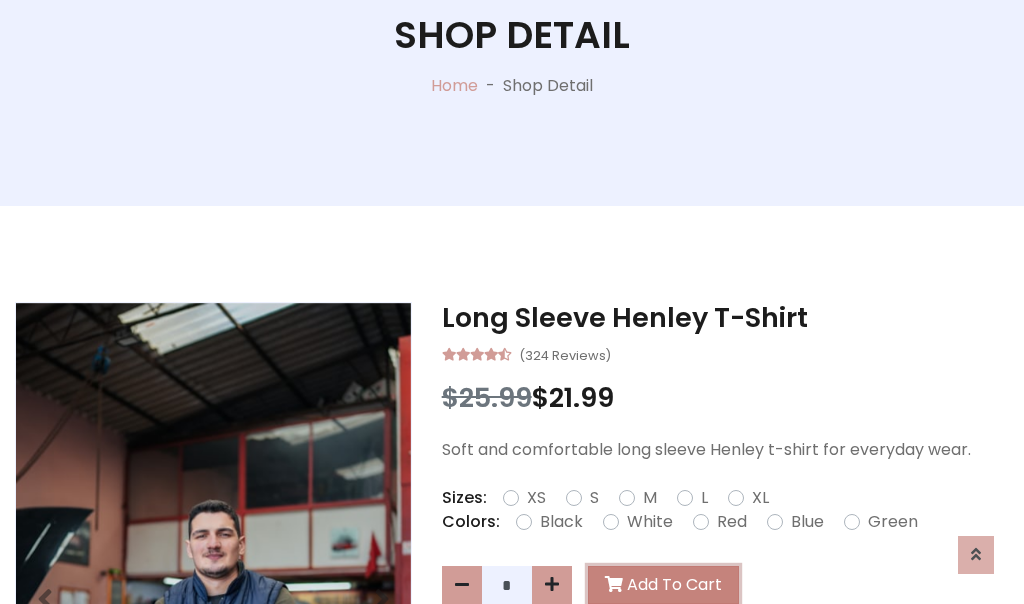 scroll, scrollTop: 0, scrollLeft: 0, axis: both 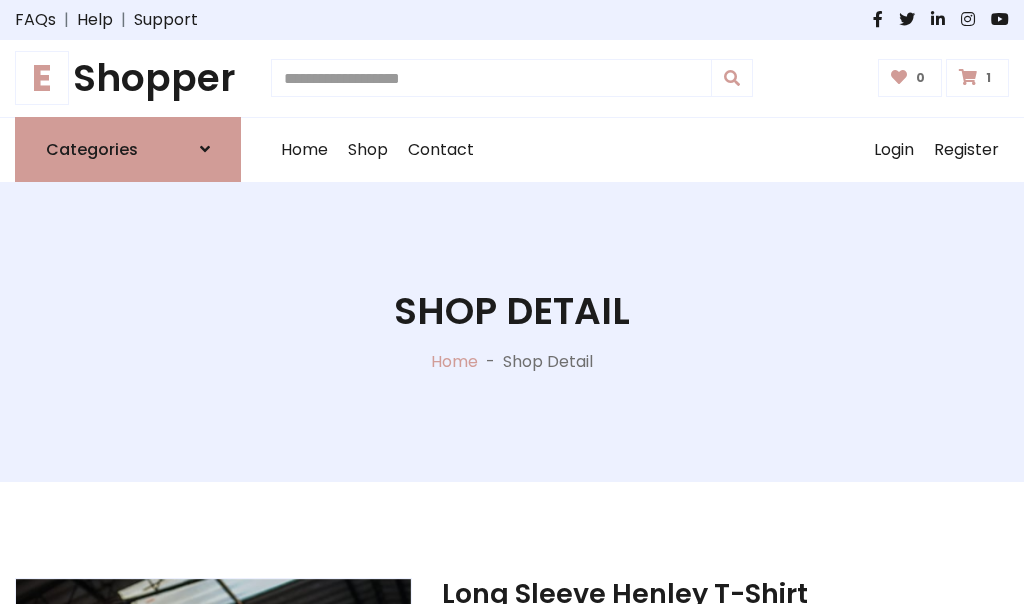 click at bounding box center [968, 77] 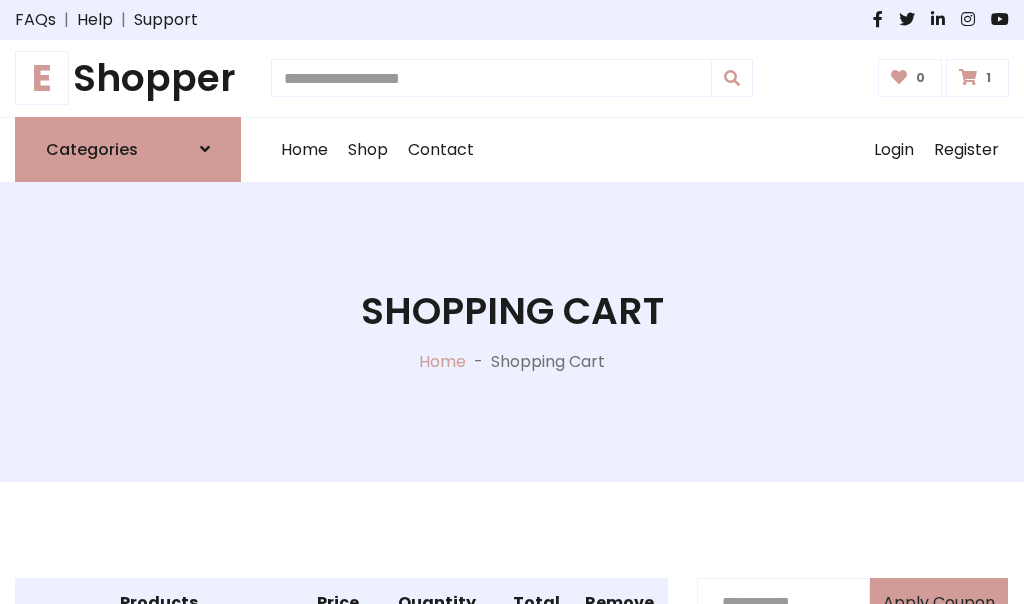 scroll, scrollTop: 474, scrollLeft: 0, axis: vertical 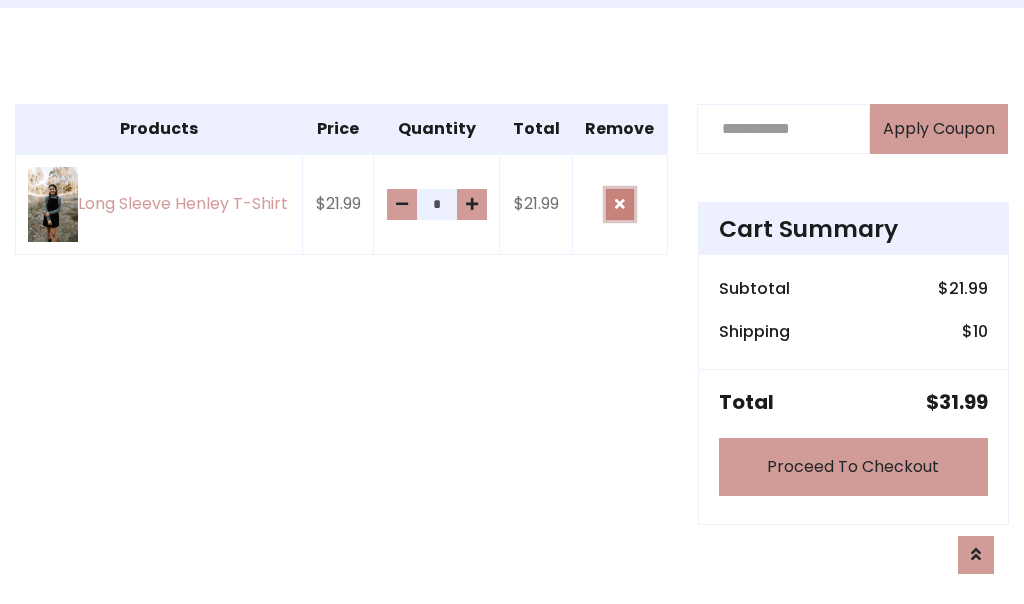 click at bounding box center [620, 204] 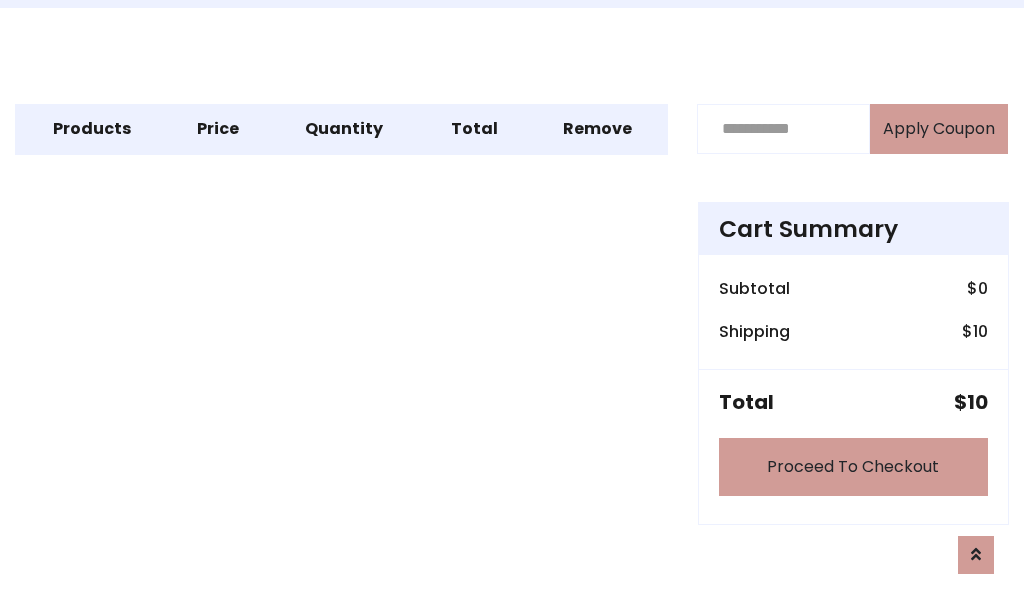 scroll, scrollTop: 247, scrollLeft: 0, axis: vertical 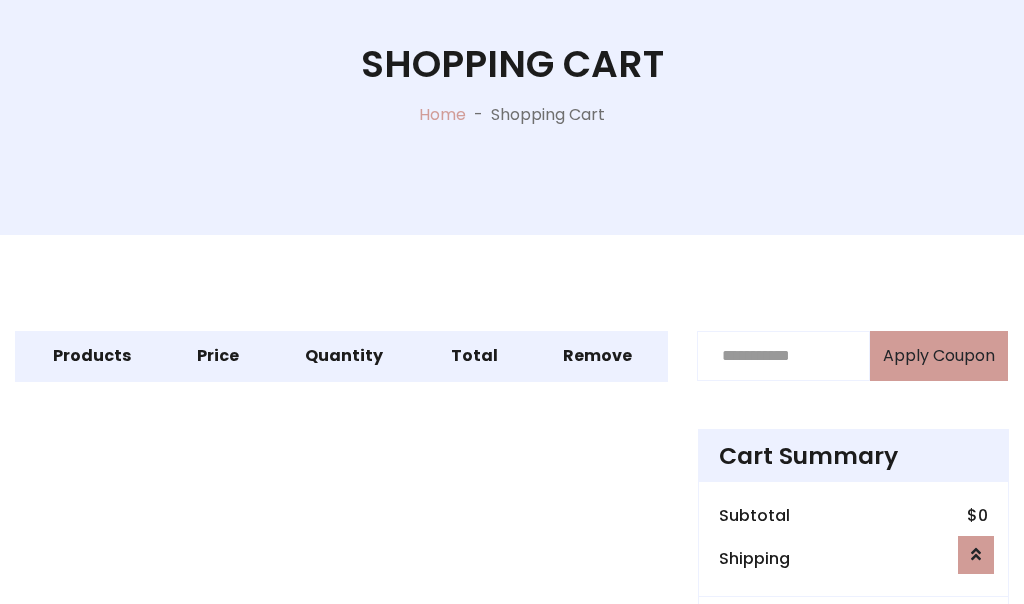 click on "Proceed To Checkout" at bounding box center [853, 694] 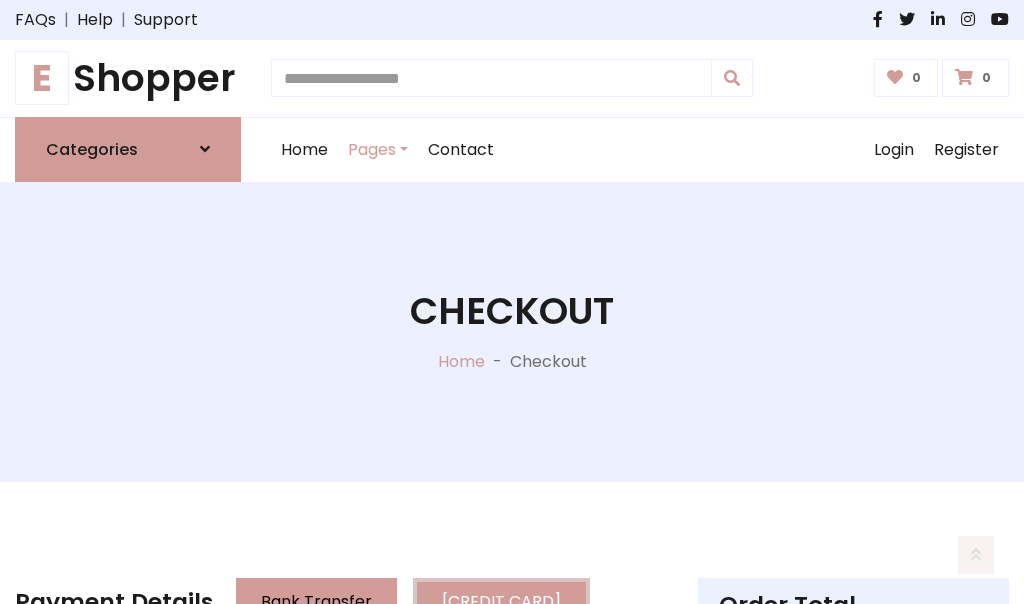 scroll, scrollTop: 137, scrollLeft: 0, axis: vertical 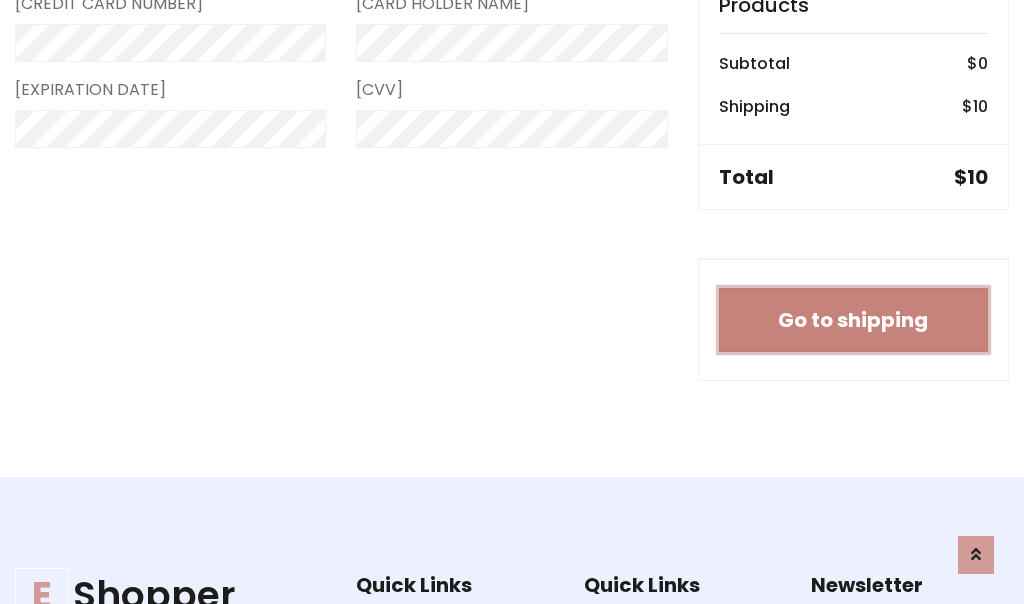 click on "Go to shipping" at bounding box center [853, 320] 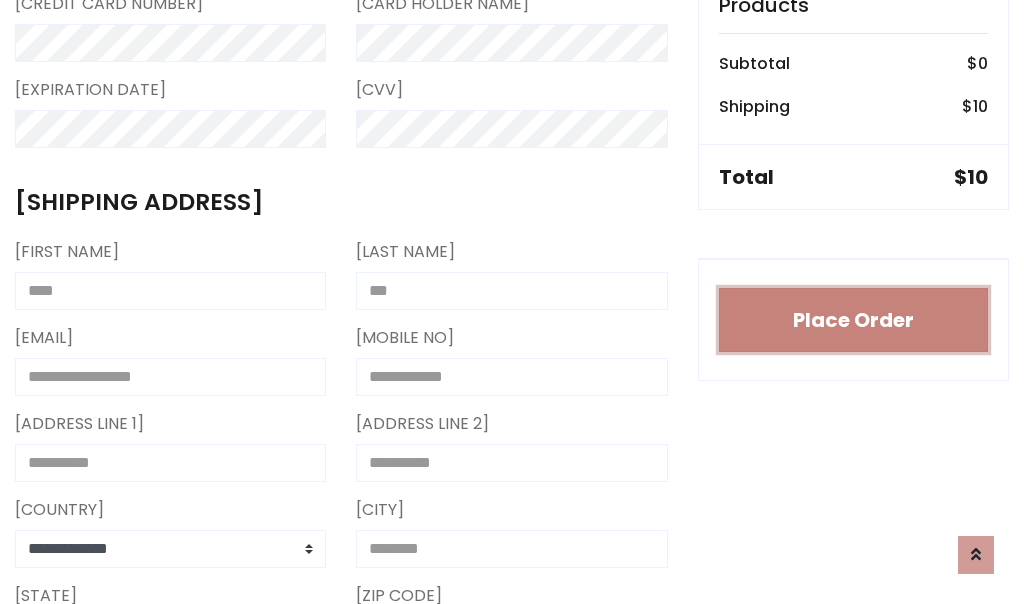 type 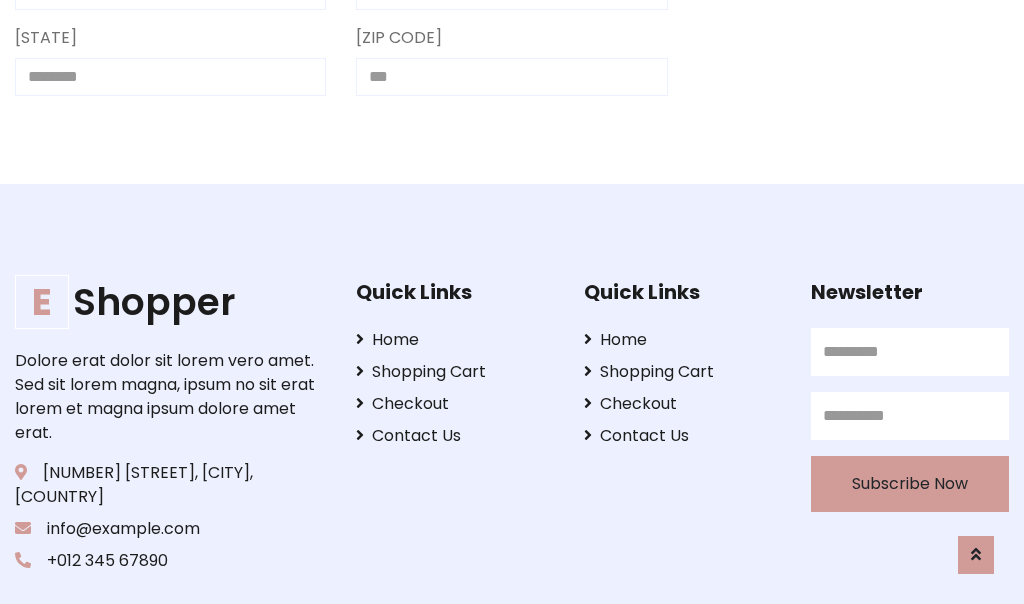 scroll, scrollTop: 733, scrollLeft: 0, axis: vertical 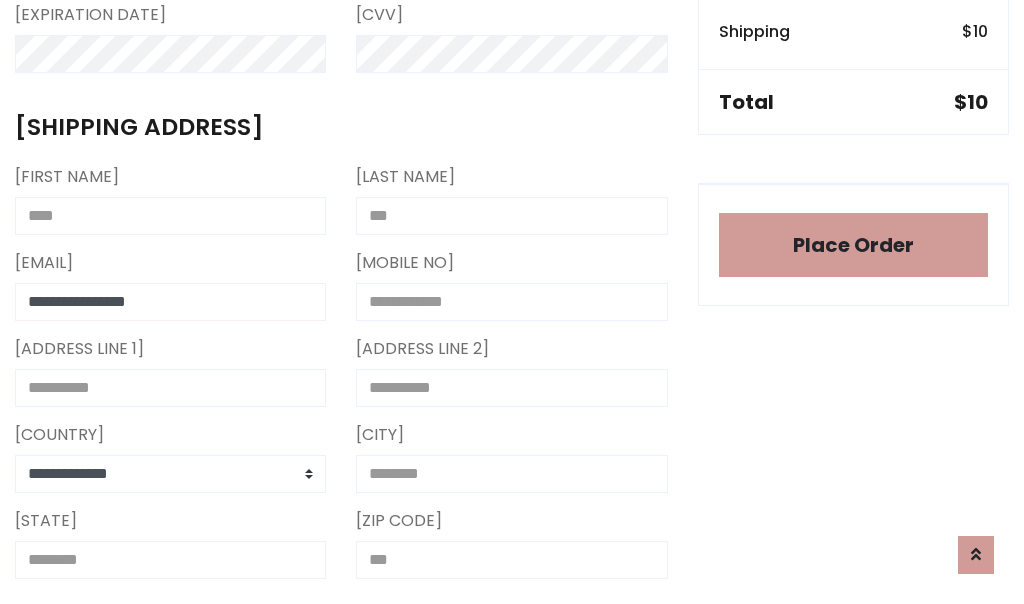 type on "**********" 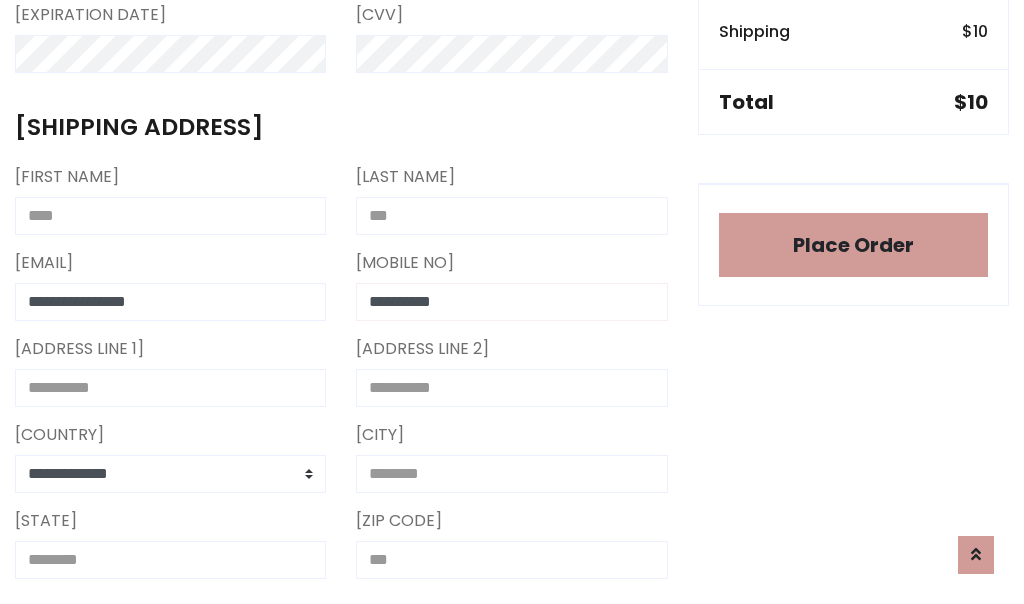 type on "**********" 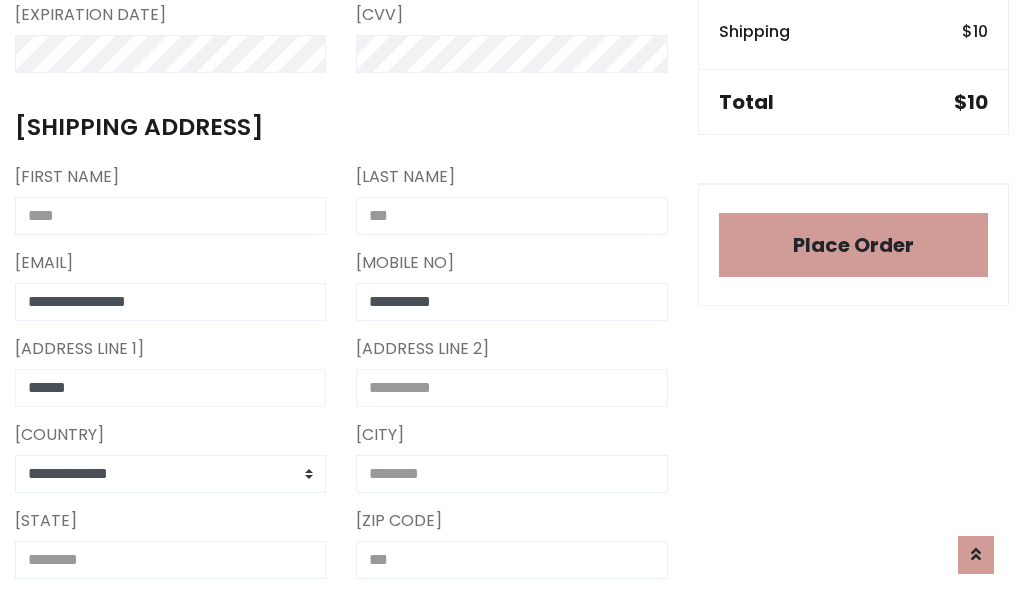 type on "******" 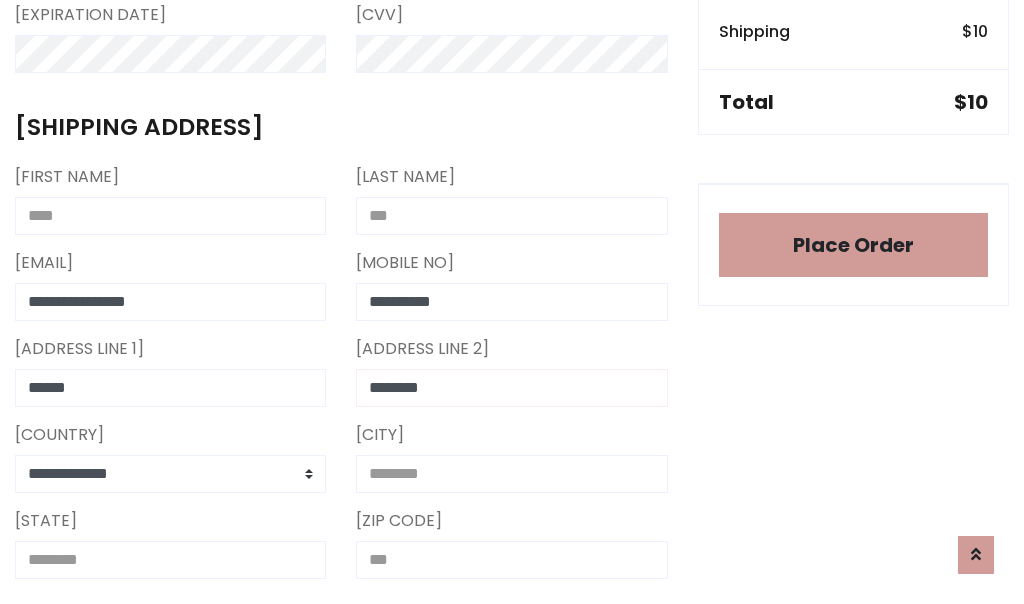 type on "********" 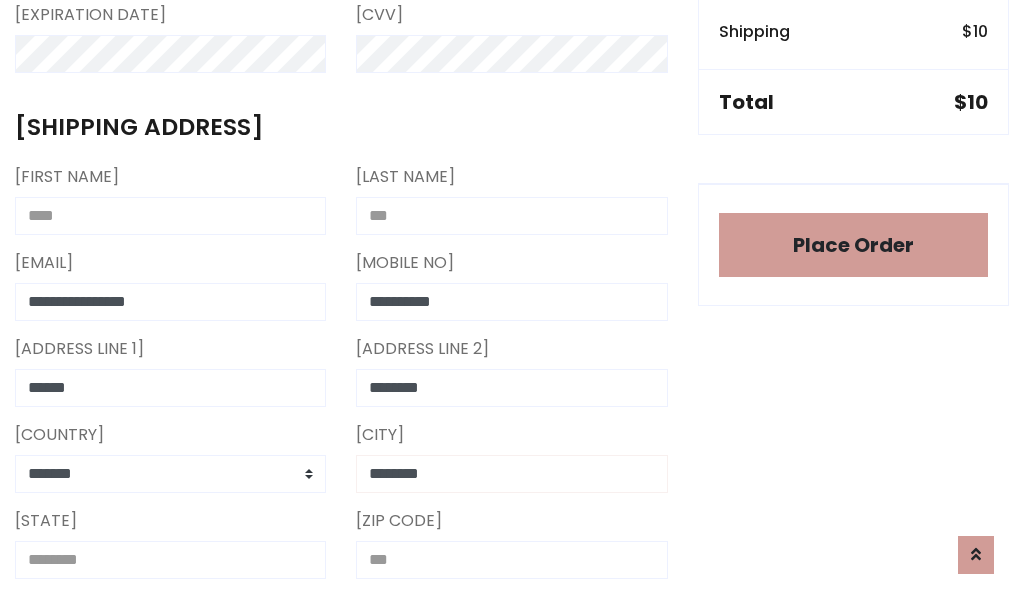 type on "********" 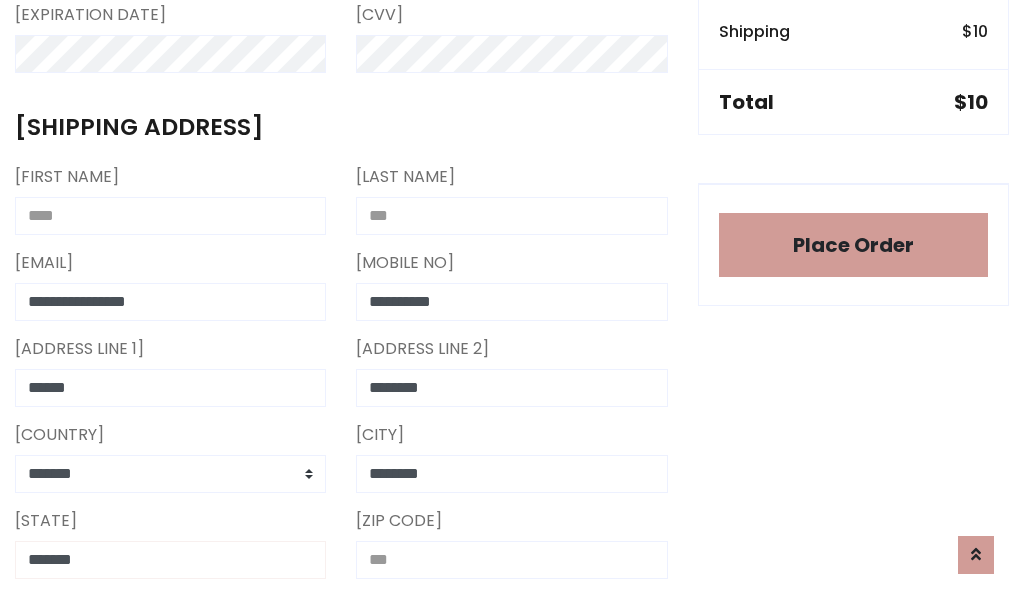 type on "*******" 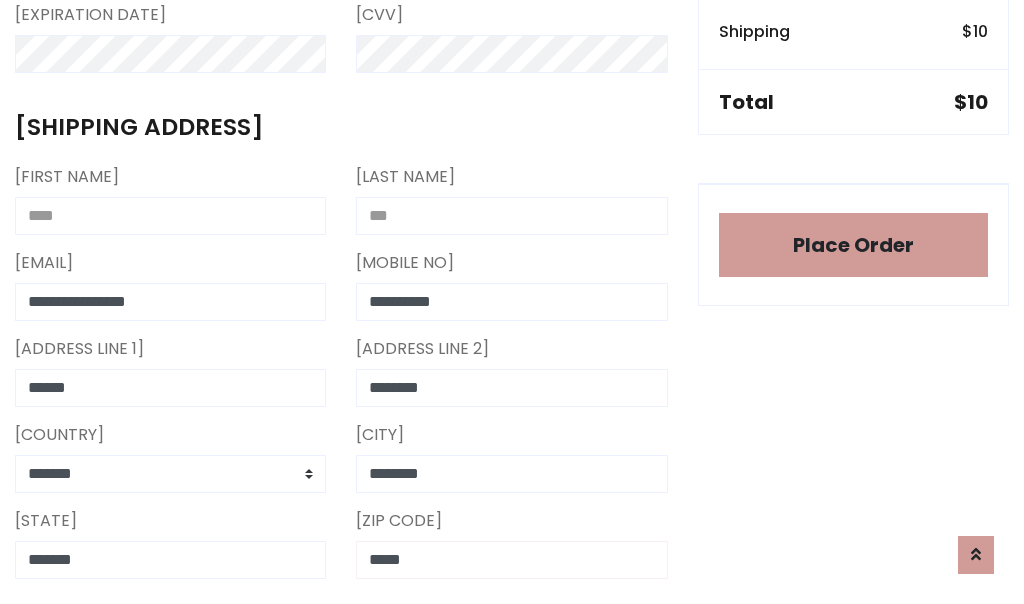scroll, scrollTop: 403, scrollLeft: 0, axis: vertical 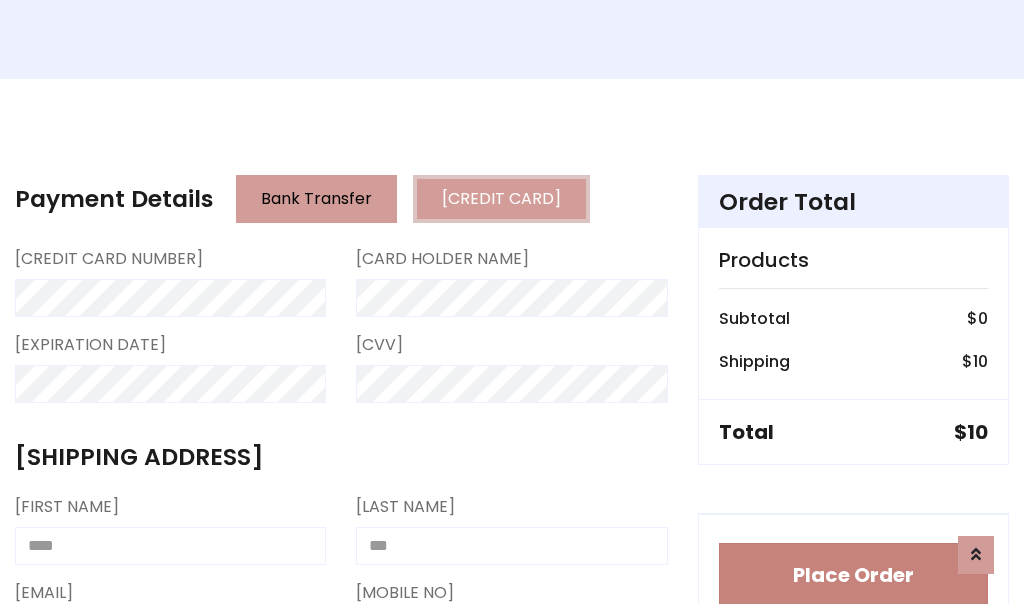 type on "*****" 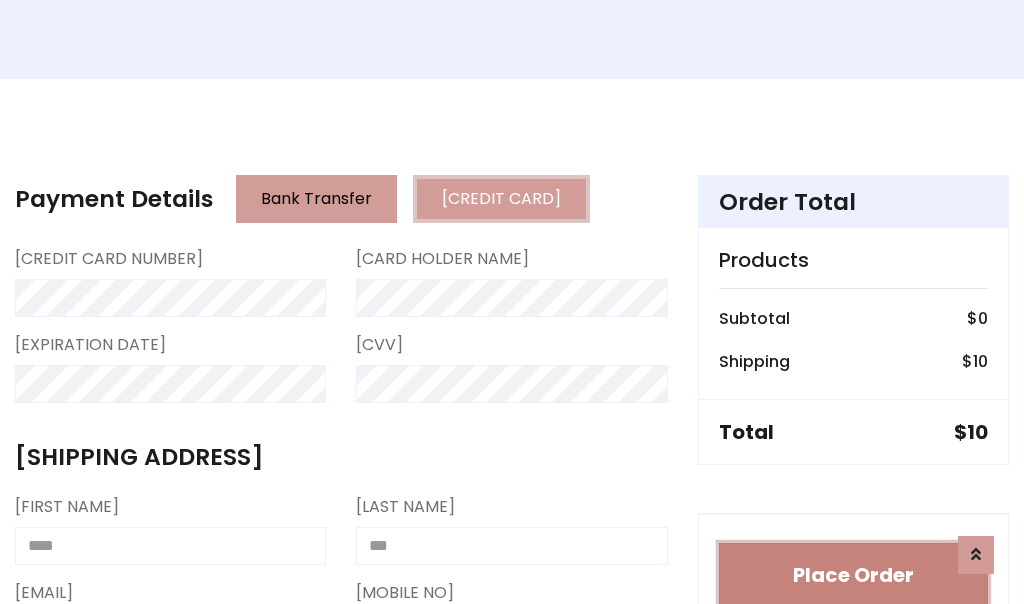 click on "Place Order" at bounding box center [853, 575] 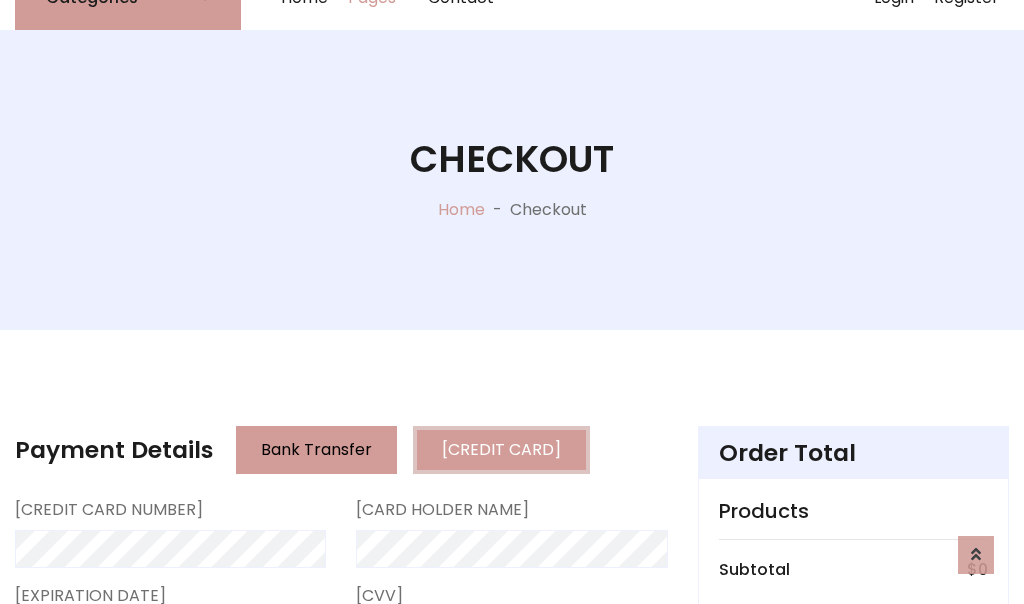 scroll, scrollTop: 0, scrollLeft: 0, axis: both 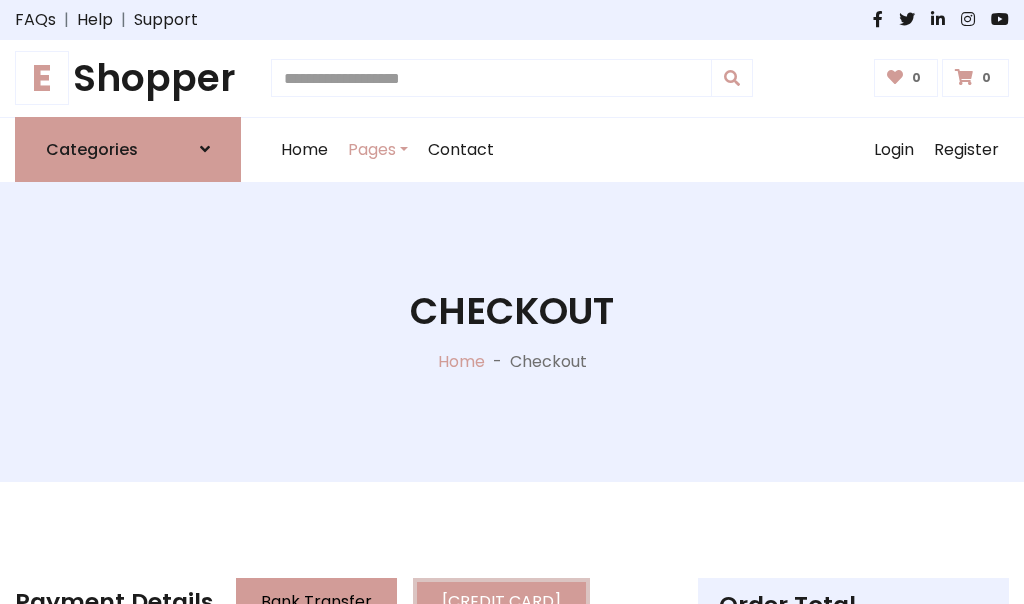 click on "E Shopper" at bounding box center (128, 78) 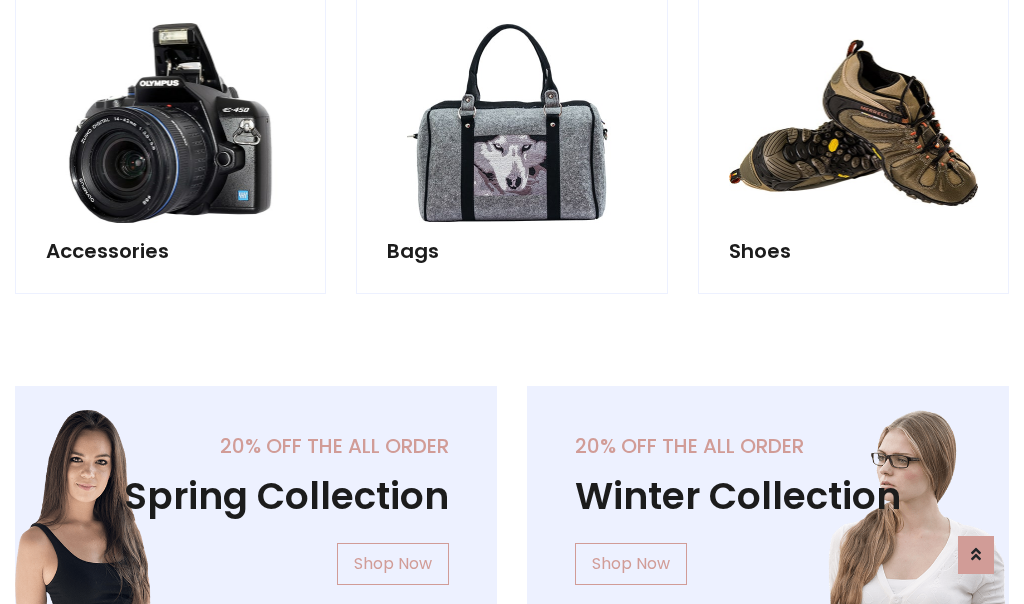 scroll, scrollTop: 770, scrollLeft: 0, axis: vertical 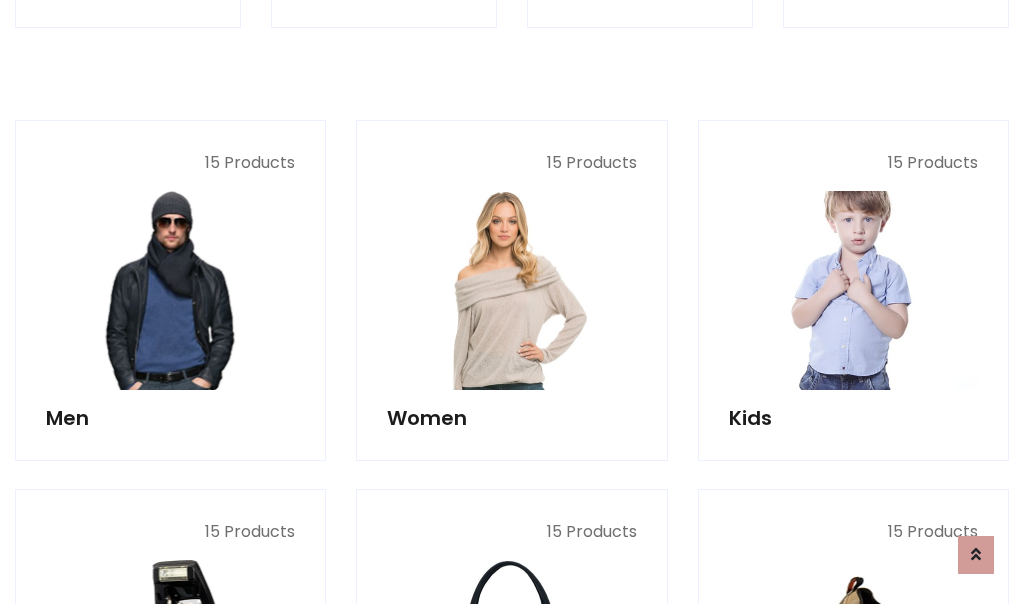 click at bounding box center (853, 290) 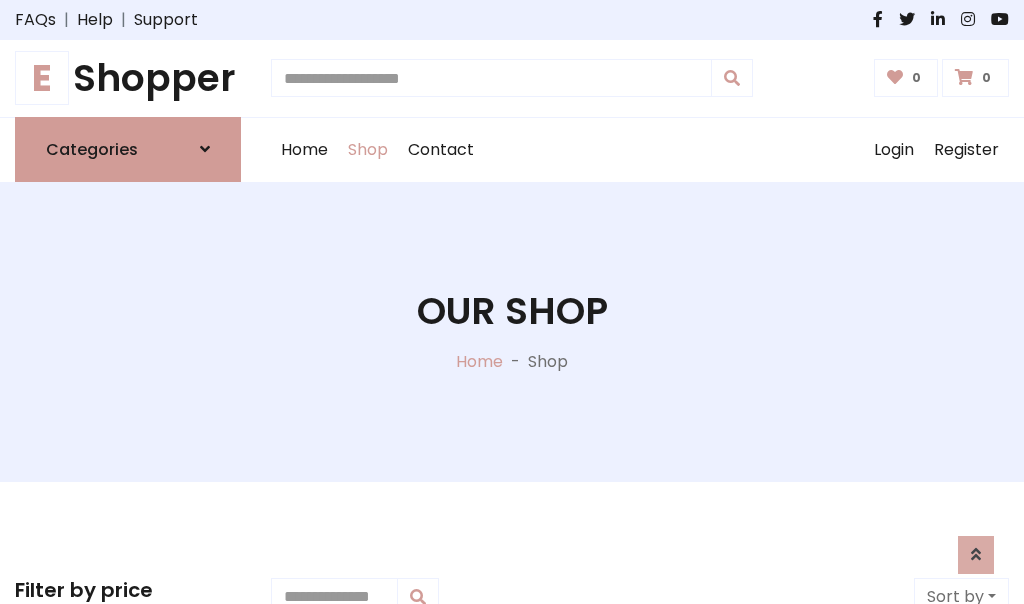scroll, scrollTop: 549, scrollLeft: 0, axis: vertical 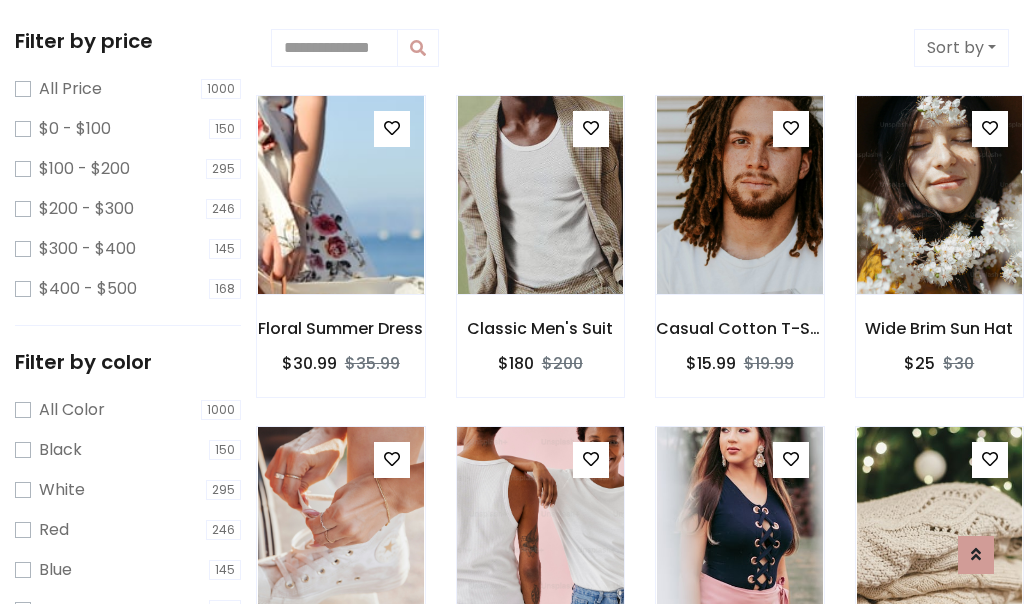 click at bounding box center [392, 128] 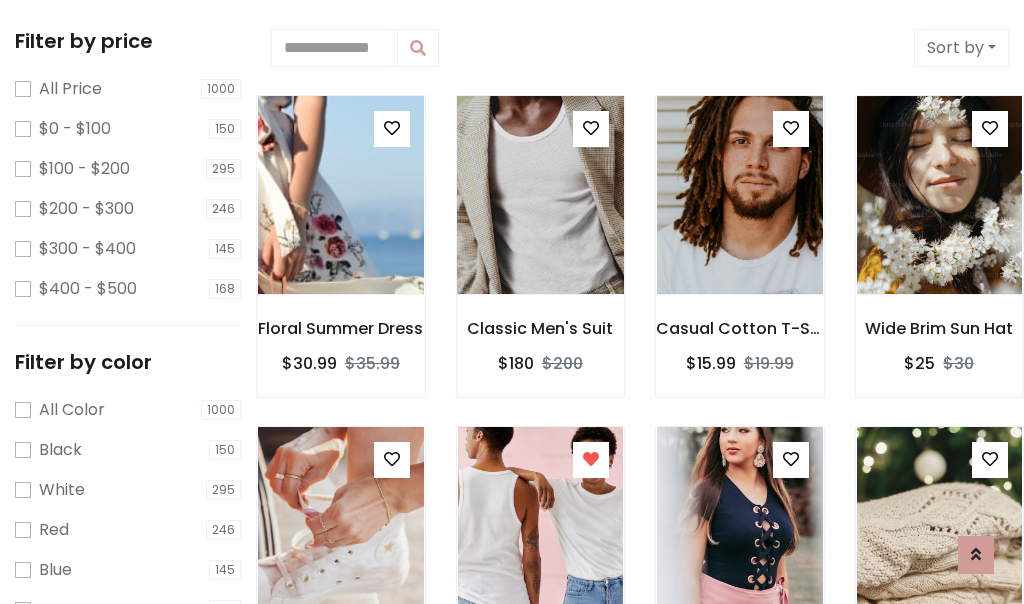 click at bounding box center [540, 195] 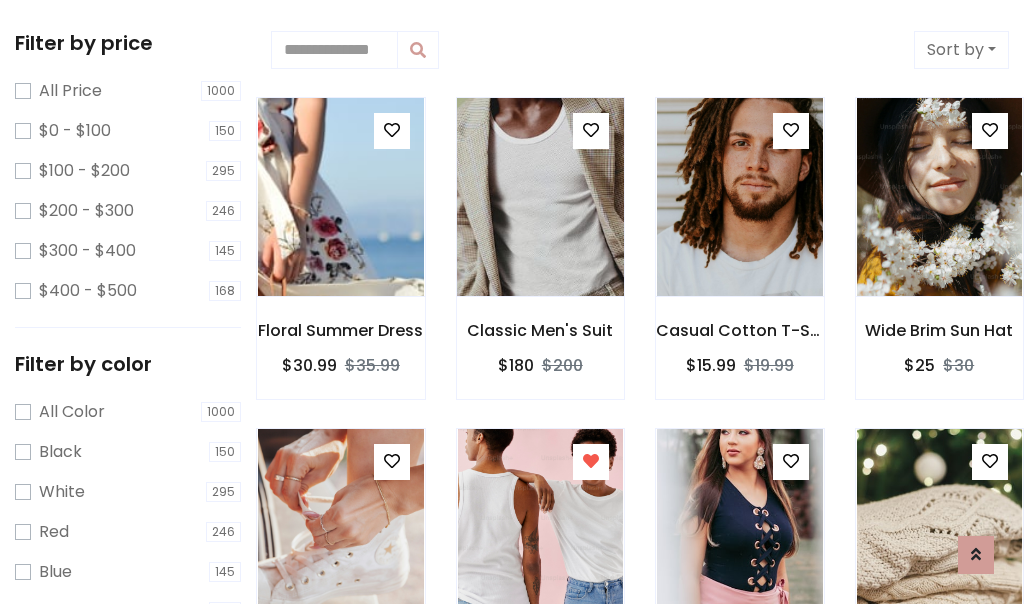 scroll, scrollTop: 2, scrollLeft: 0, axis: vertical 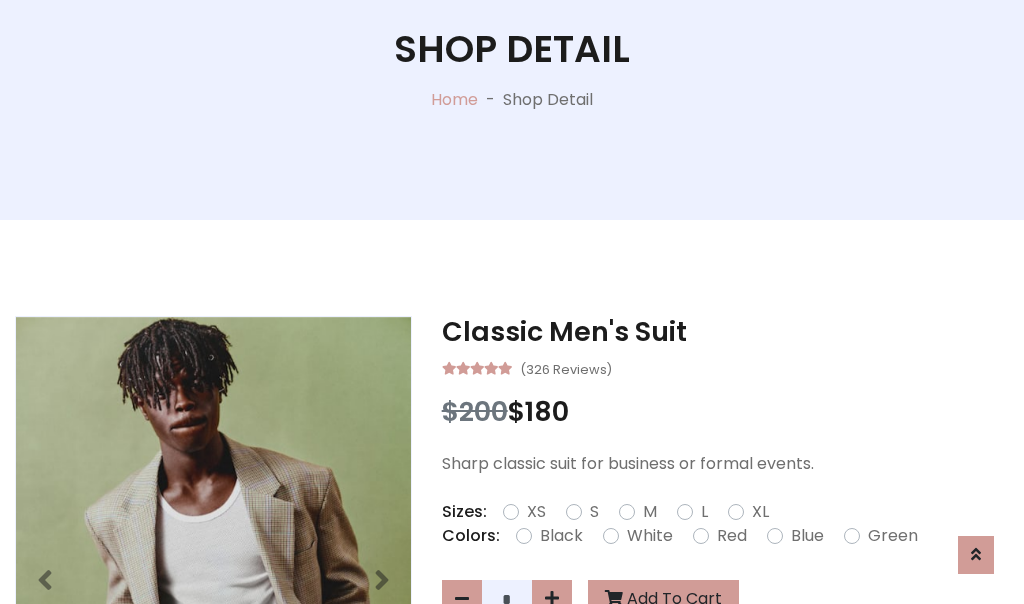 click on "XL" at bounding box center (760, 512) 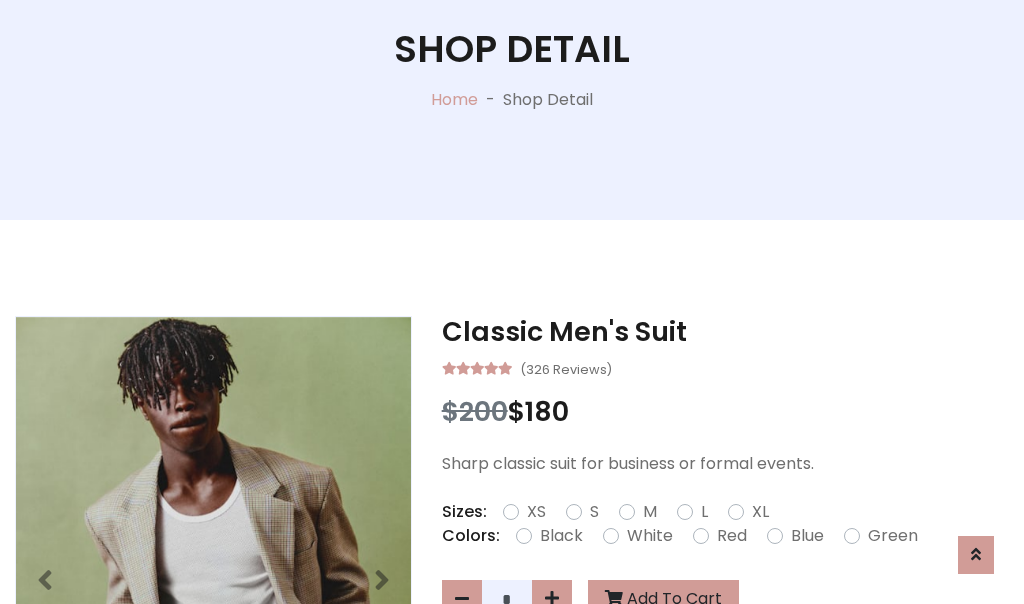 click on "Black" at bounding box center (561, 536) 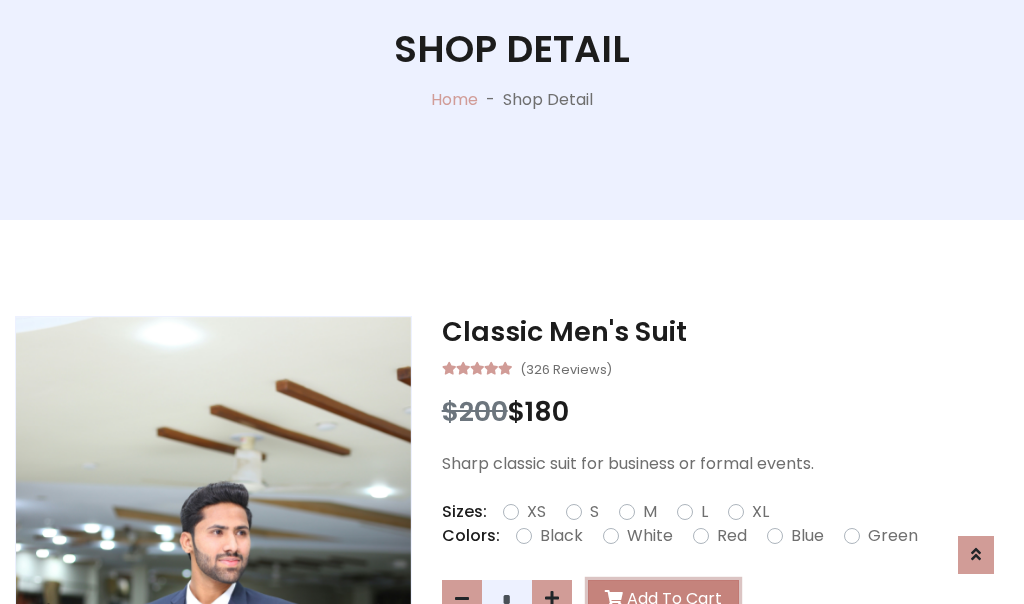 click on "Add To Cart" at bounding box center (663, 599) 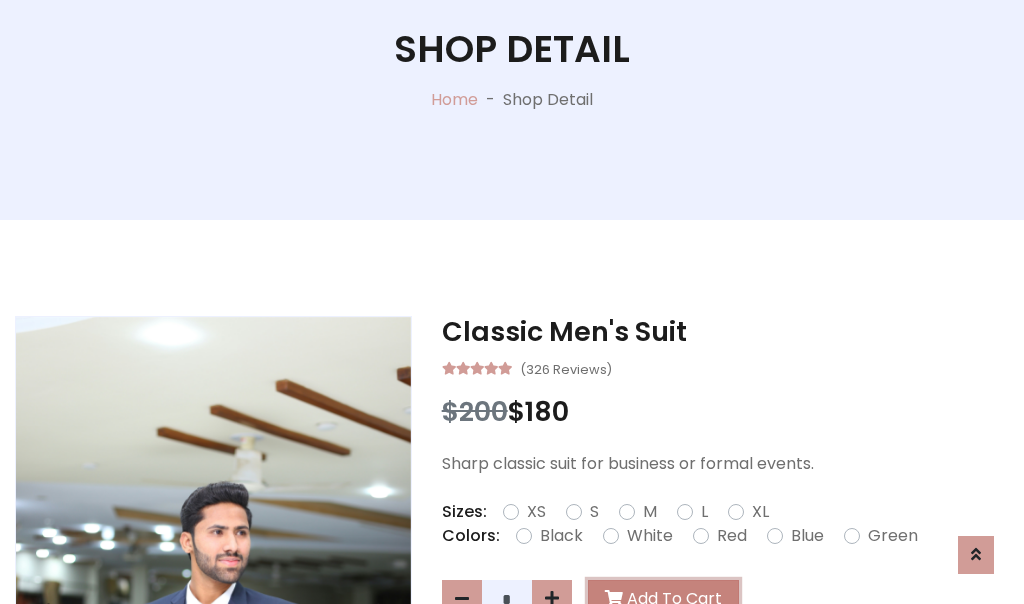 scroll, scrollTop: 0, scrollLeft: 0, axis: both 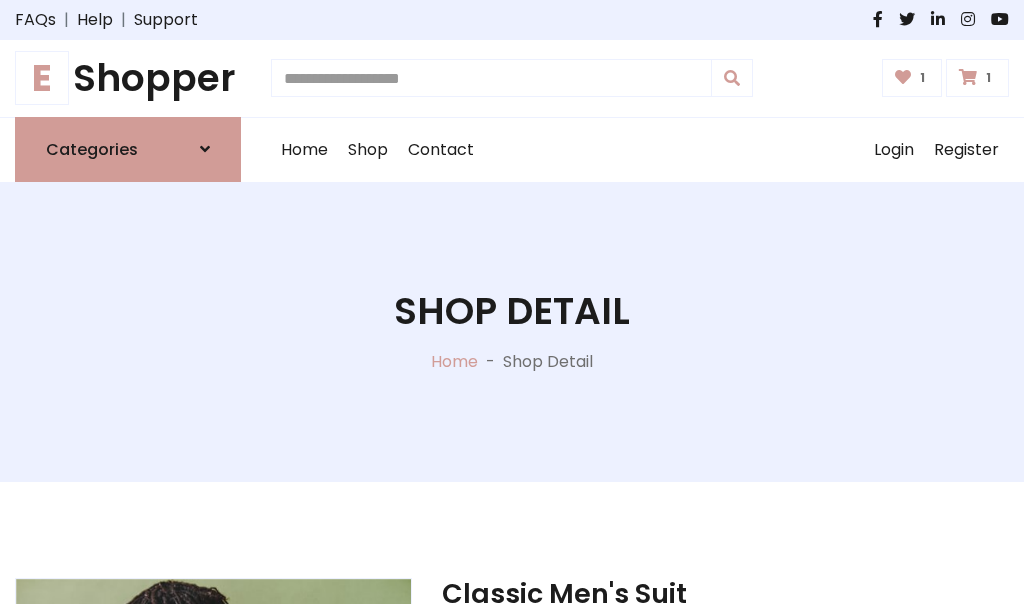 click at bounding box center [968, 77] 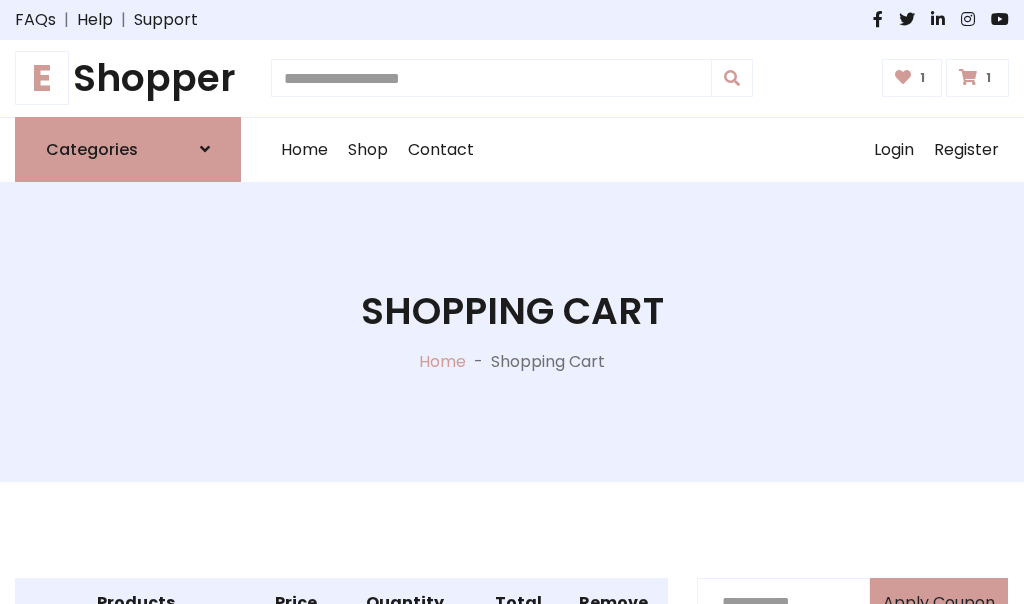scroll, scrollTop: 570, scrollLeft: 0, axis: vertical 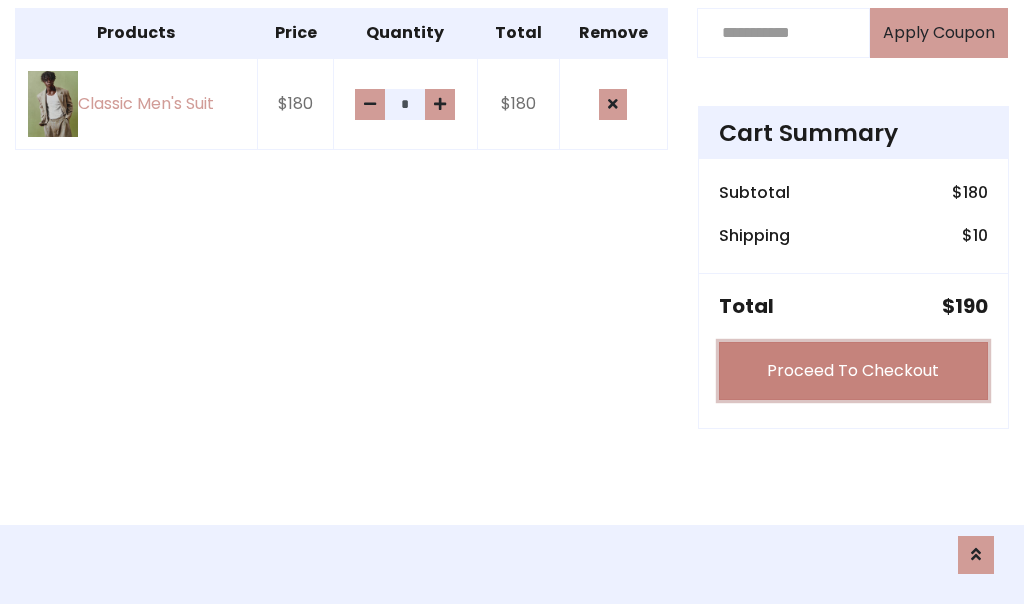 click on "Proceed To Checkout" at bounding box center (853, 371) 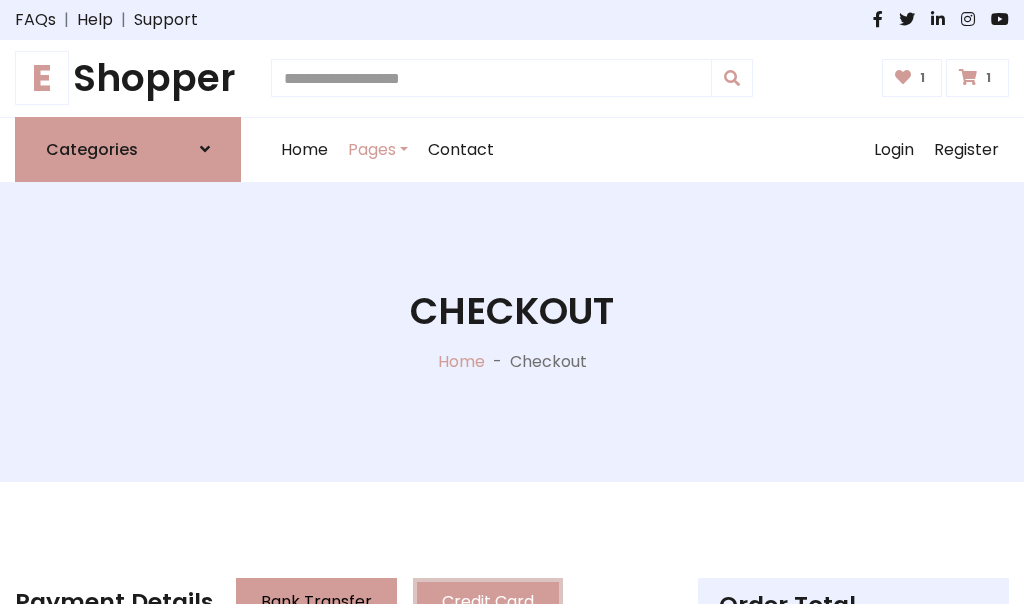 scroll, scrollTop: 201, scrollLeft: 0, axis: vertical 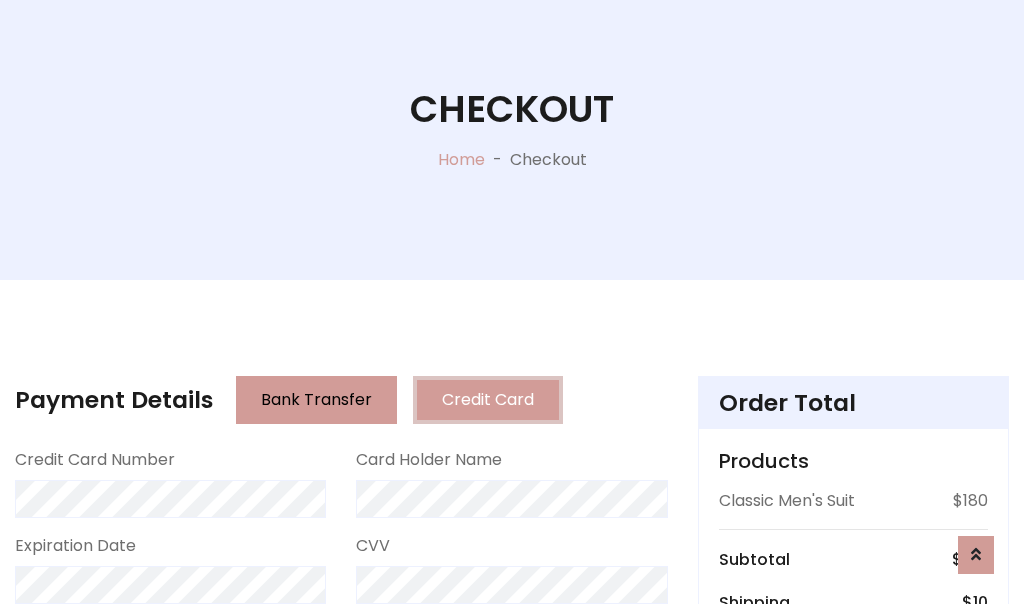 click on "Go to shipping" at bounding box center (853, 816) 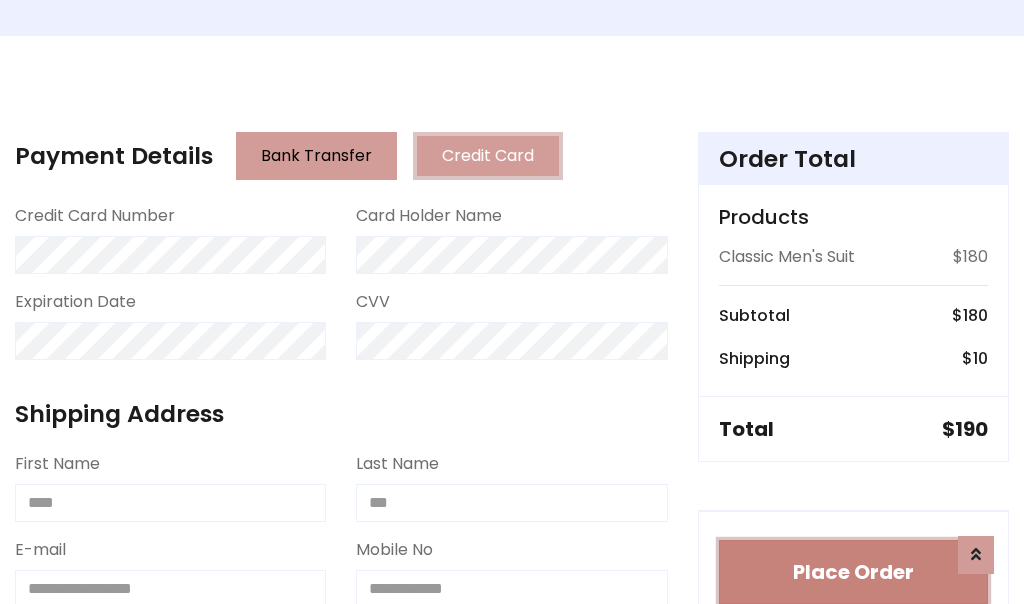 type 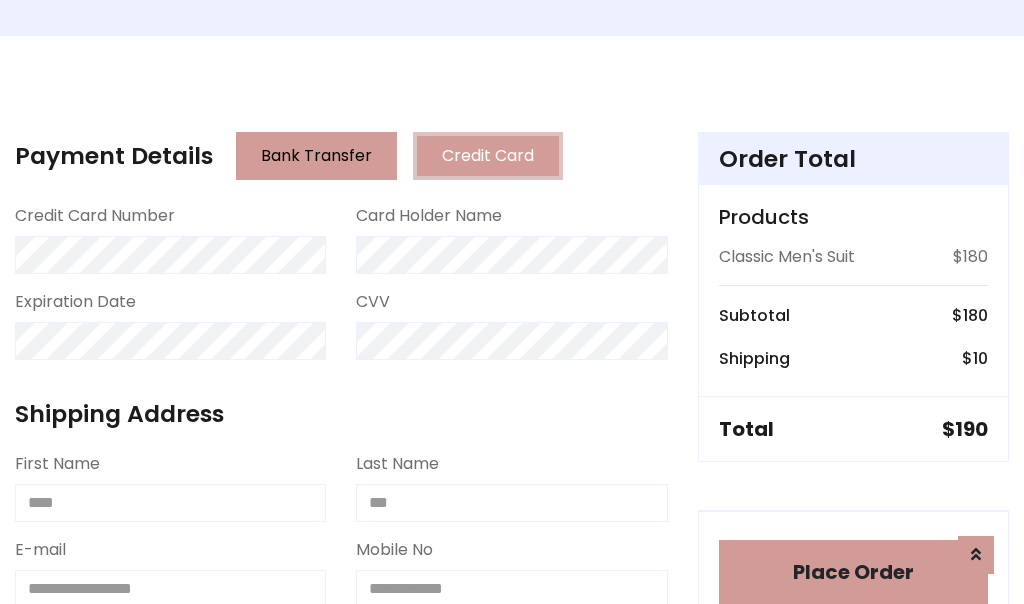 scroll, scrollTop: 1216, scrollLeft: 0, axis: vertical 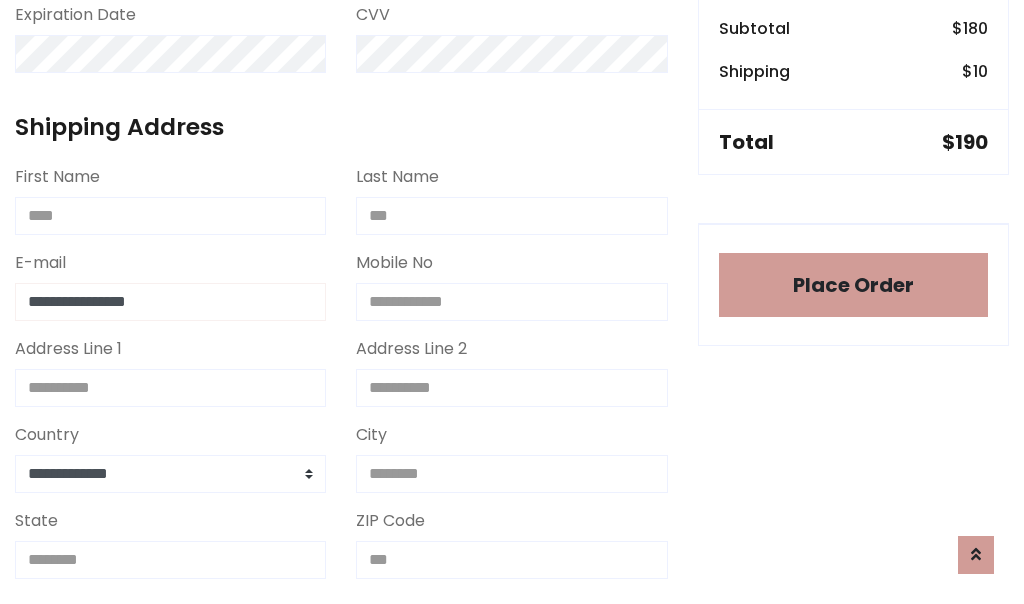 type on "**********" 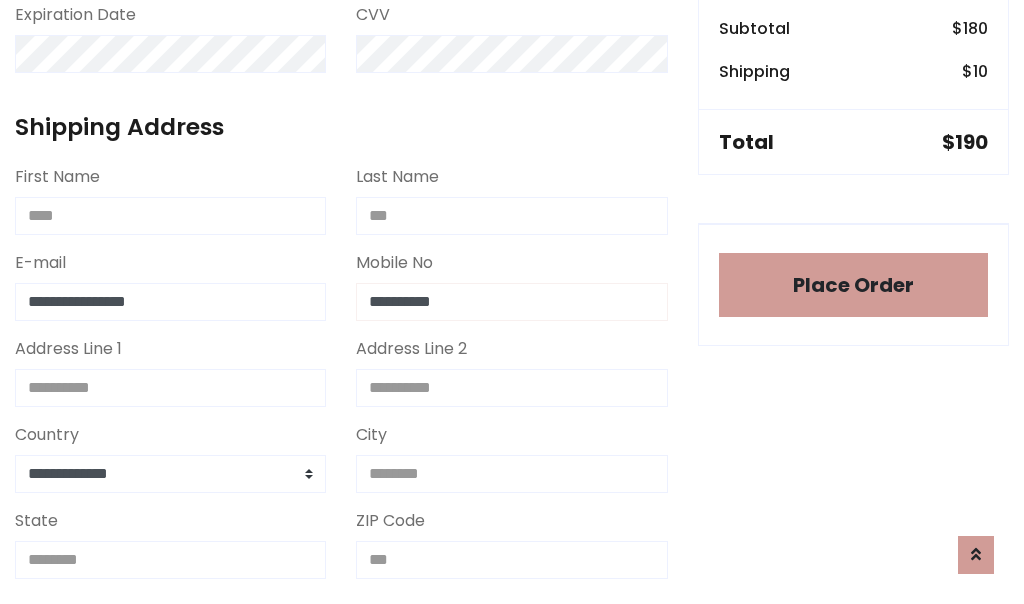 scroll, scrollTop: 573, scrollLeft: 0, axis: vertical 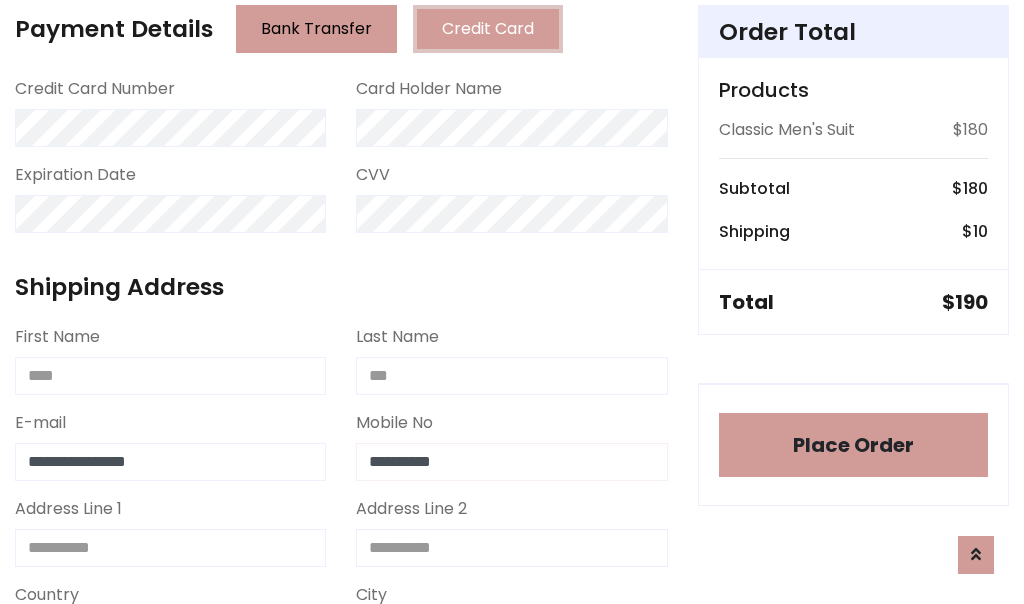 type on "**********" 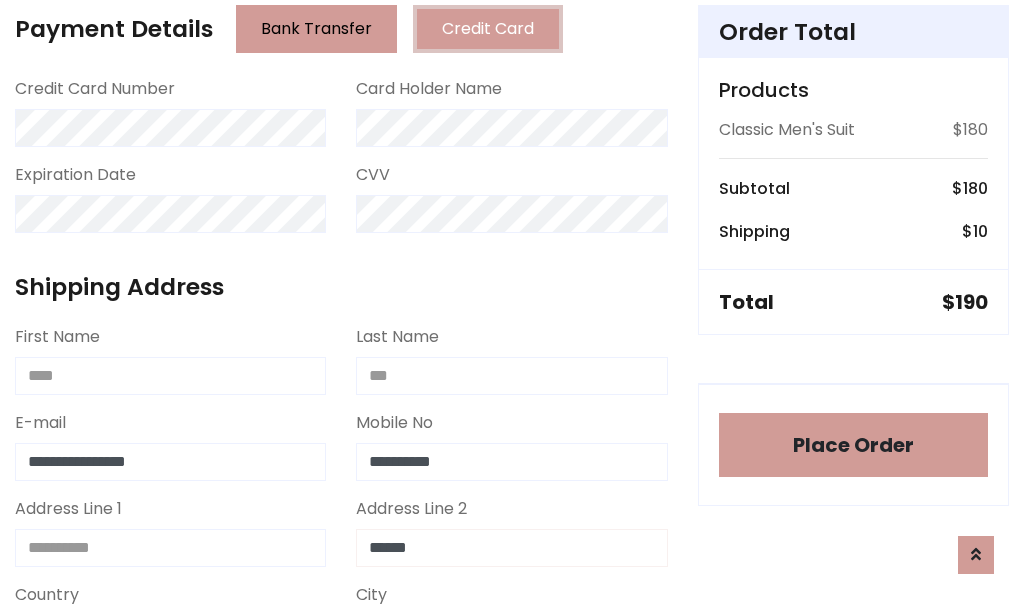 type on "******" 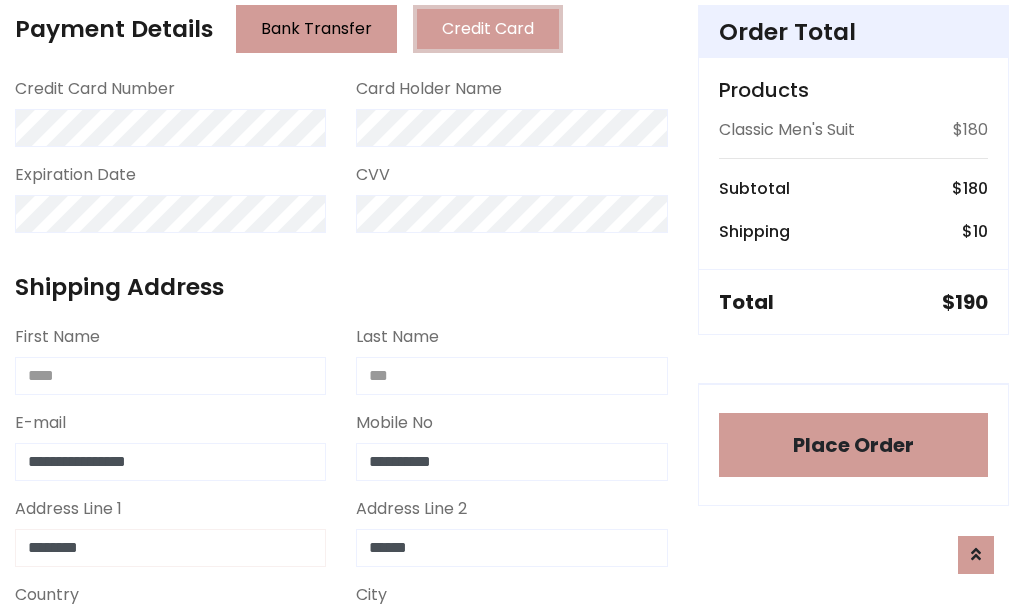 type on "********" 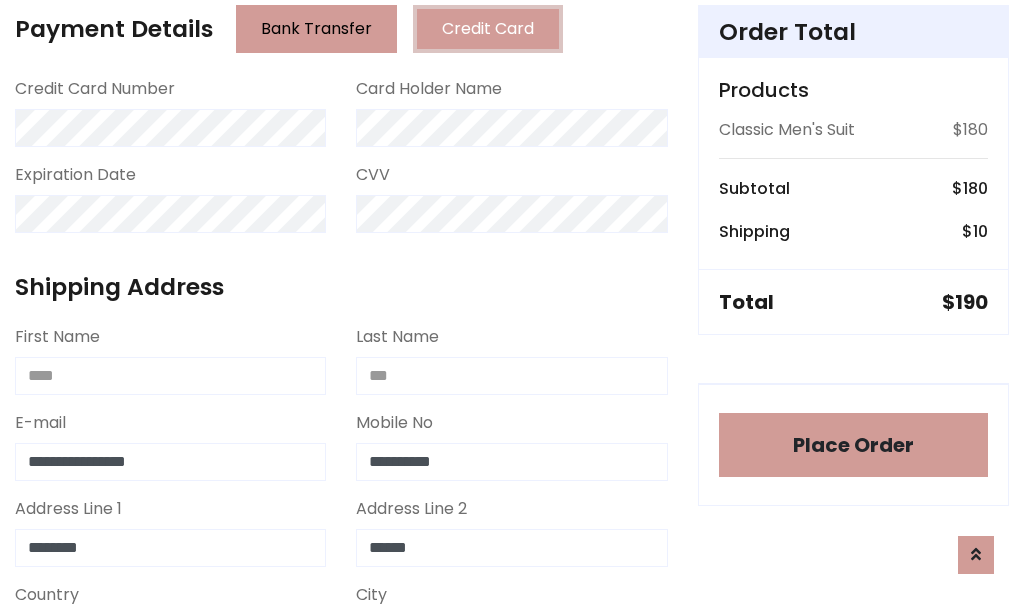 scroll, scrollTop: 905, scrollLeft: 0, axis: vertical 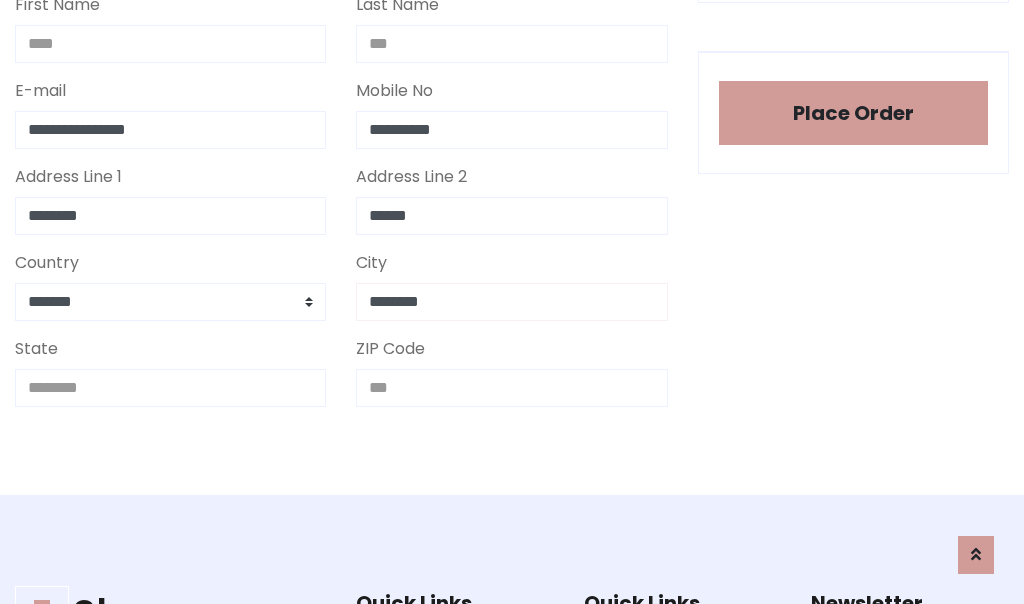 type on "********" 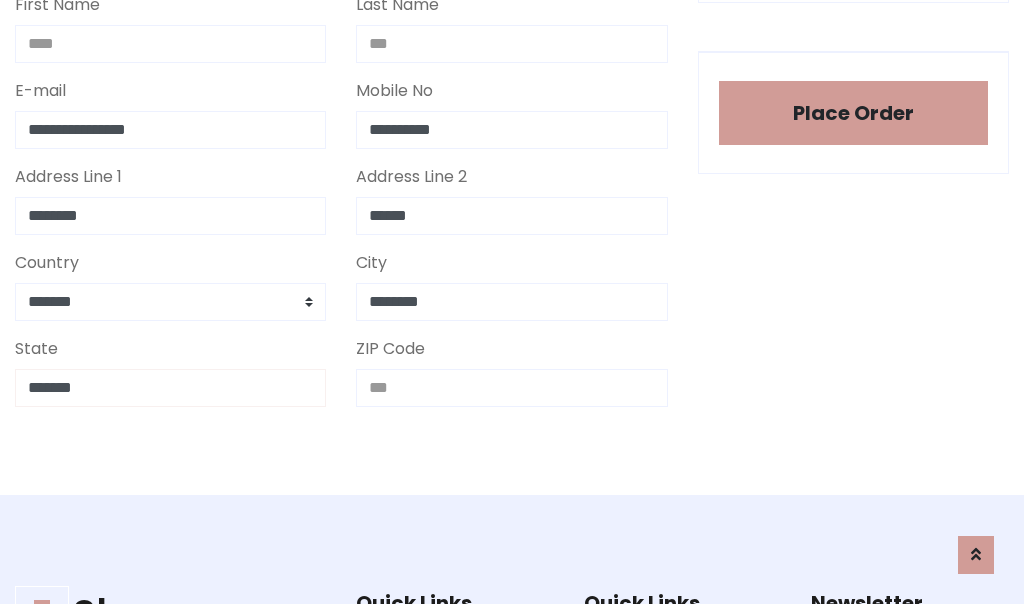 type on "*******" 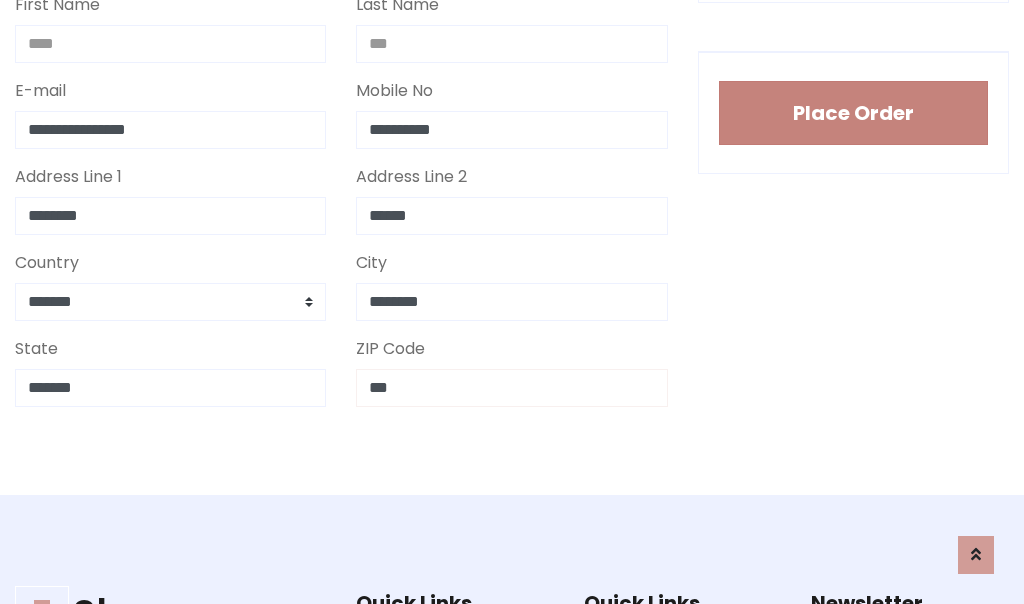 type on "***" 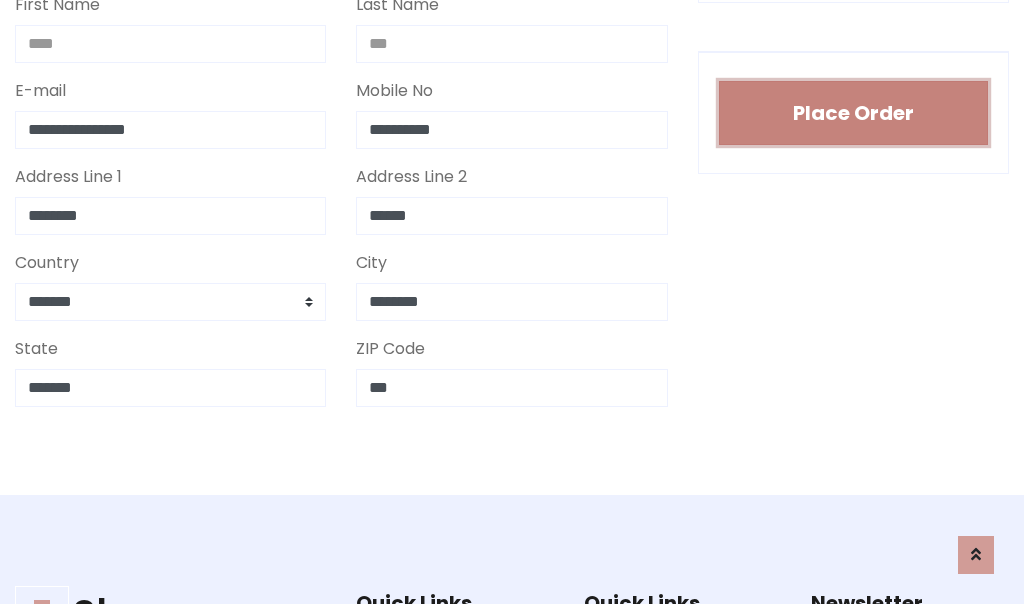 click on "Place Order" at bounding box center [853, 113] 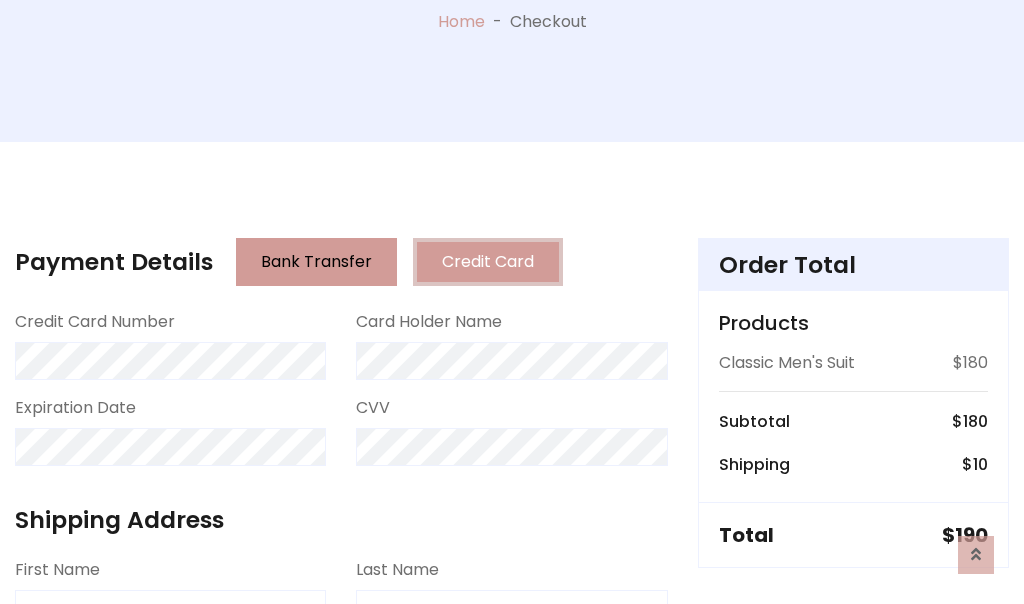 scroll, scrollTop: 0, scrollLeft: 0, axis: both 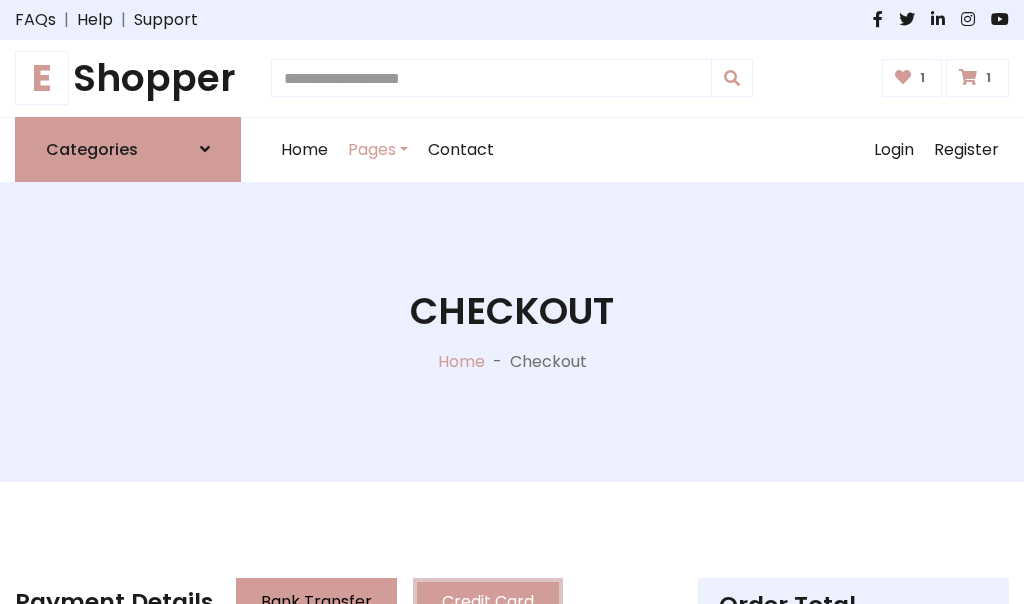 click on "E" at bounding box center (42, 78) 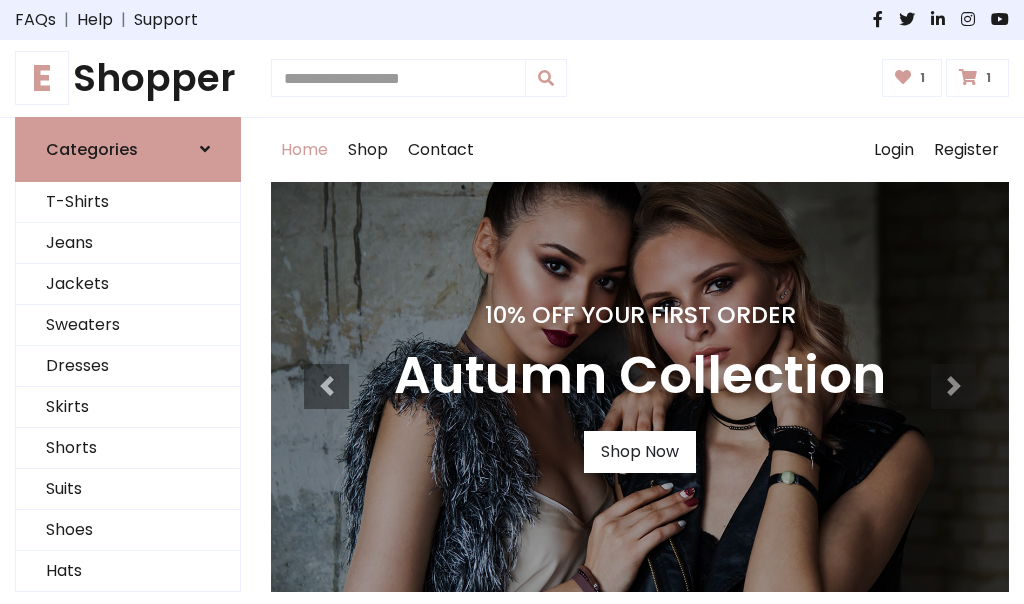 scroll, scrollTop: 0, scrollLeft: 0, axis: both 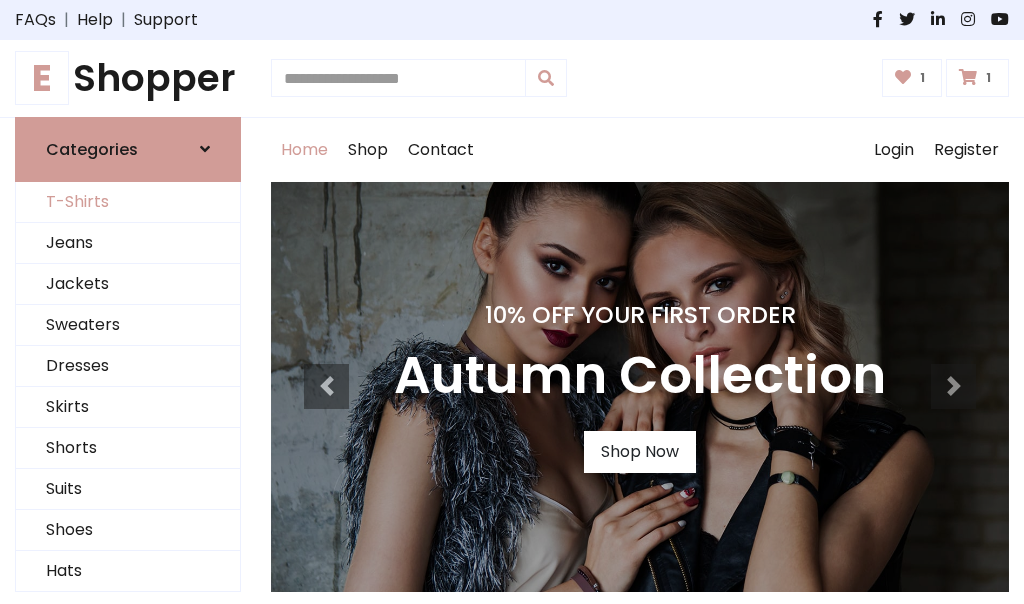 click on "T-Shirts" at bounding box center [128, 202] 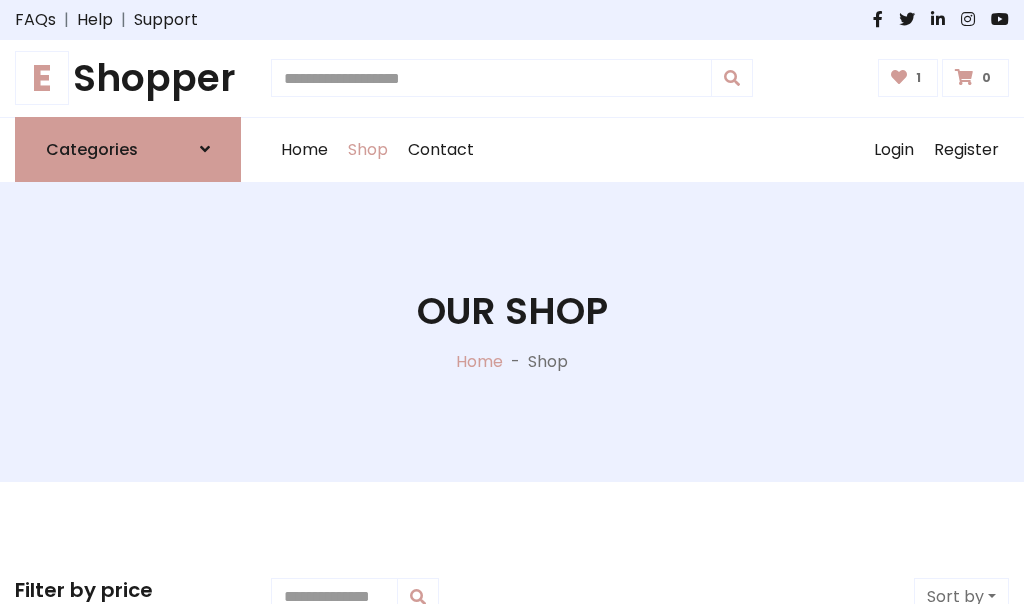 scroll, scrollTop: 0, scrollLeft: 0, axis: both 